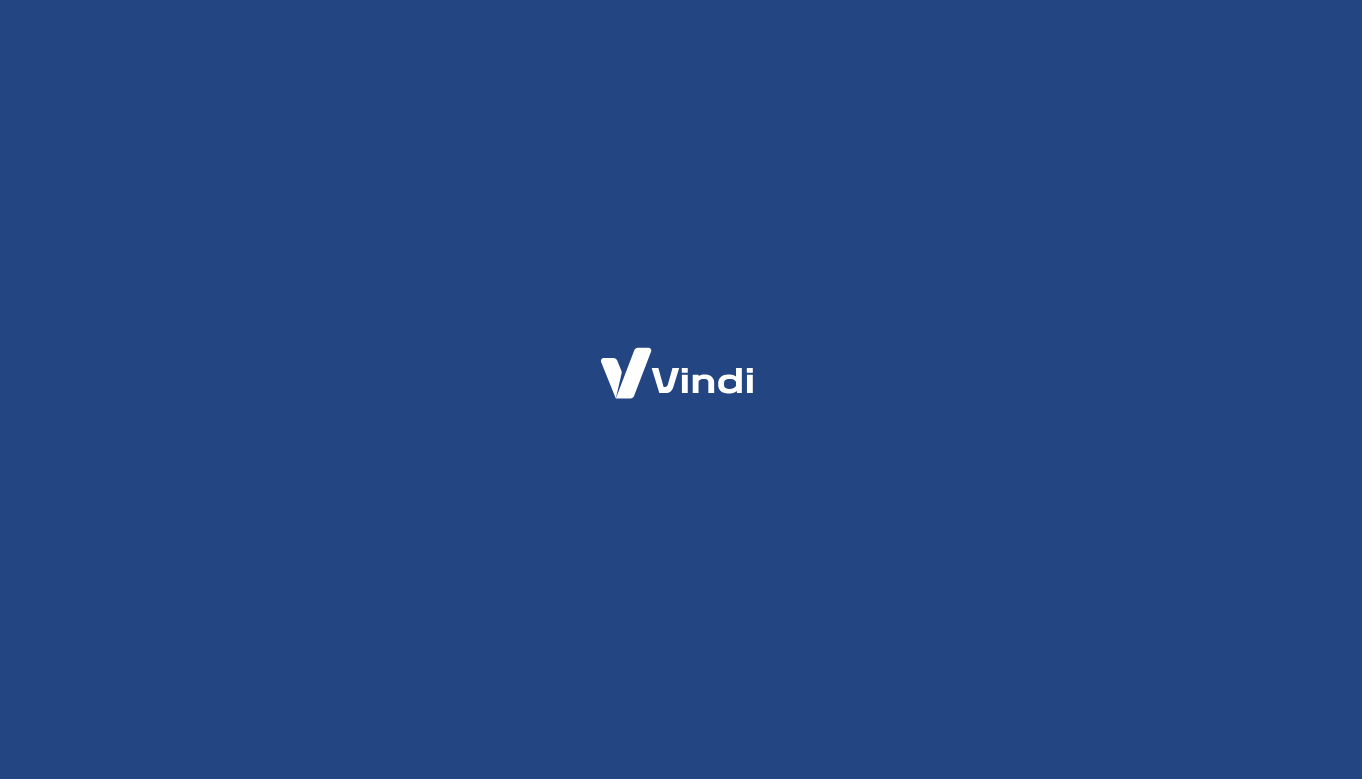 scroll, scrollTop: 0, scrollLeft: 0, axis: both 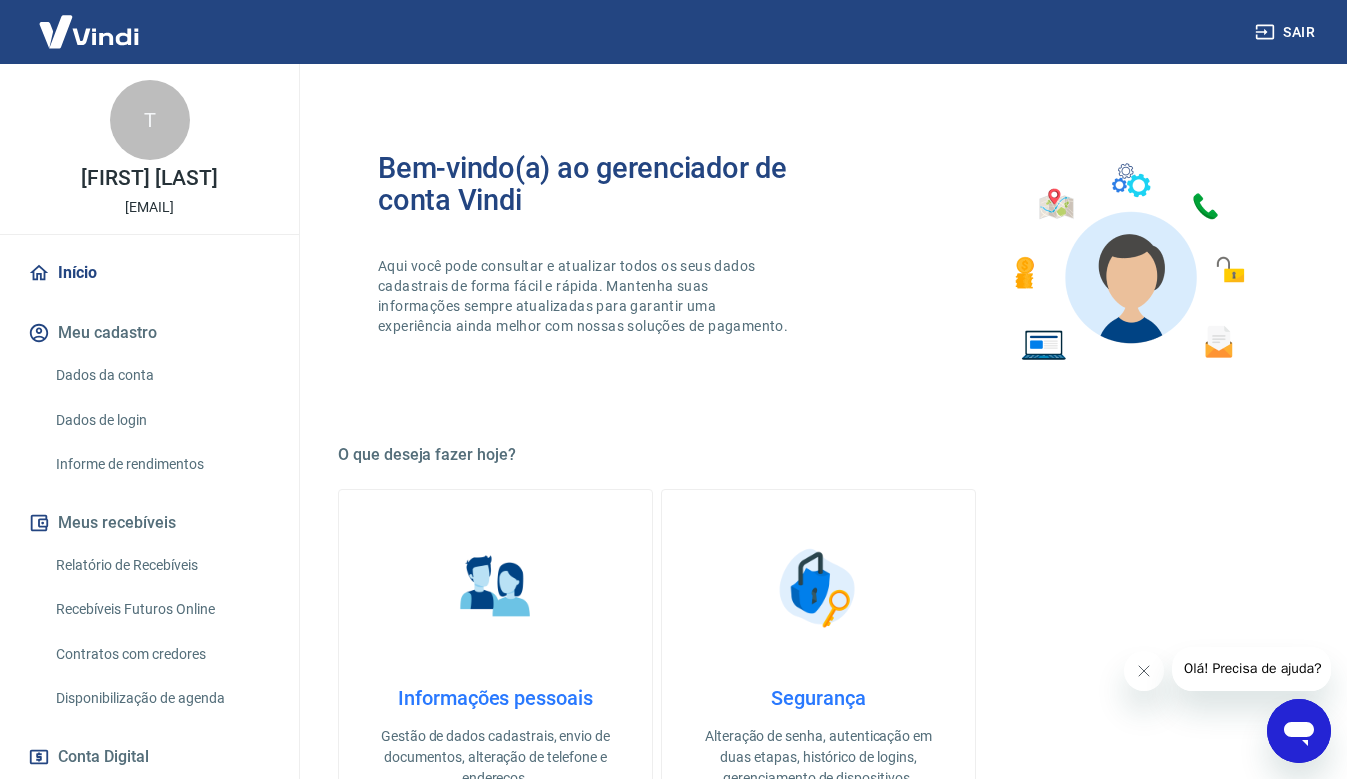 click on "Relatório de Recebíveis" at bounding box center [161, 565] 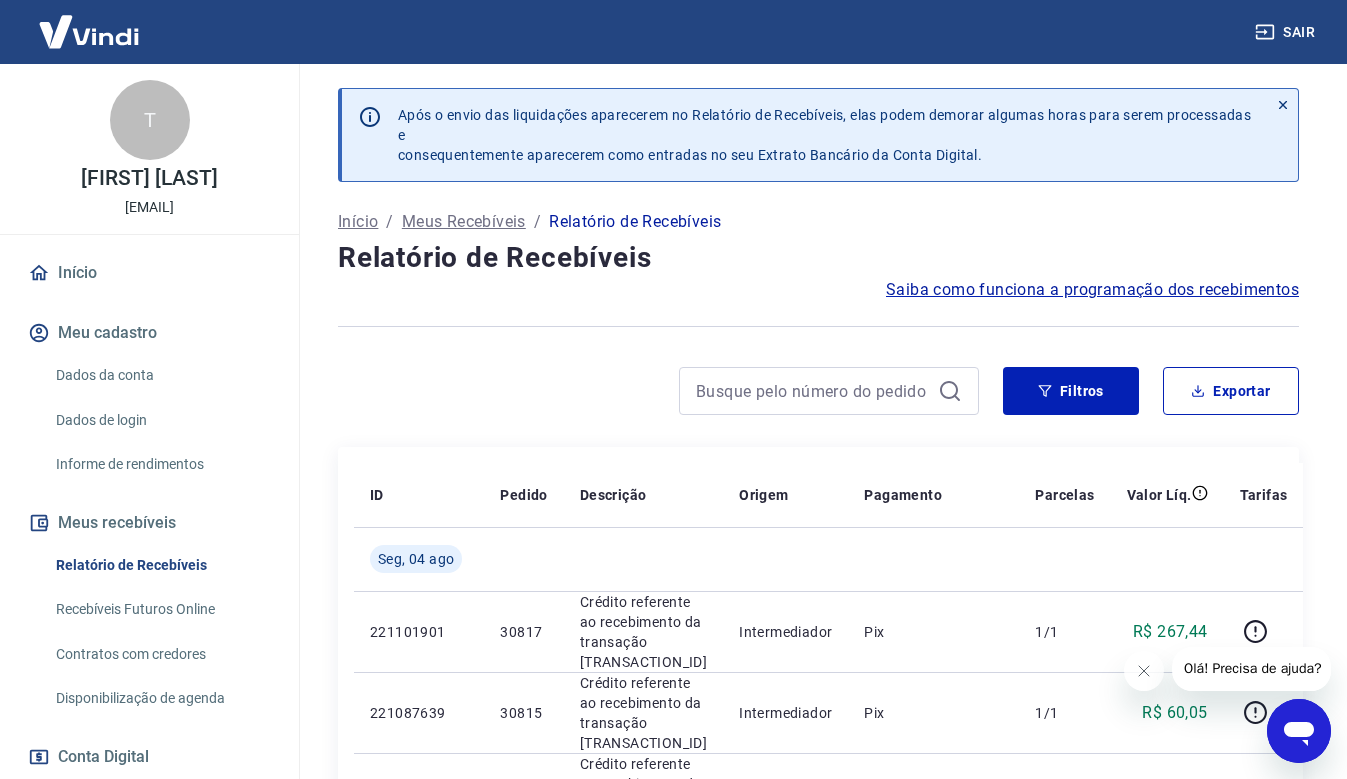 scroll, scrollTop: 265, scrollLeft: 0, axis: vertical 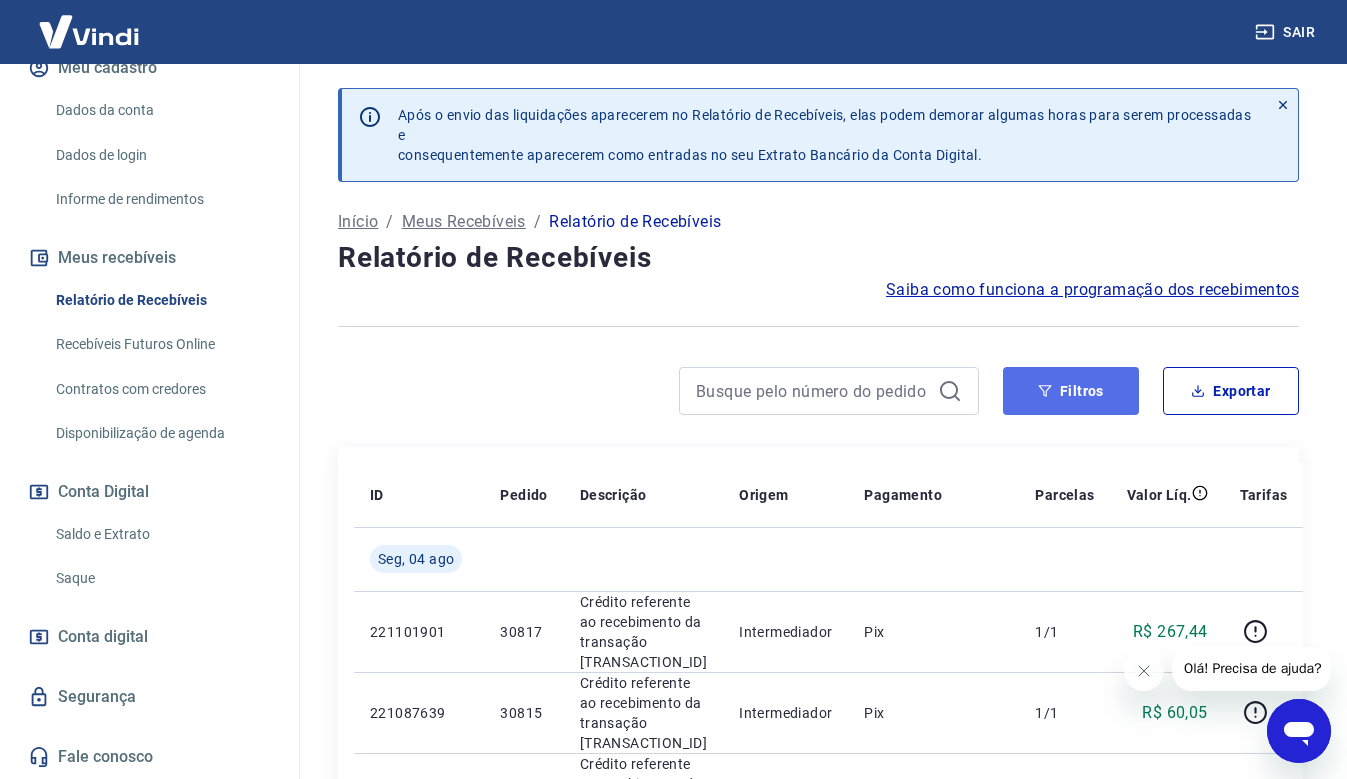 click on "Filtros" at bounding box center (1071, 391) 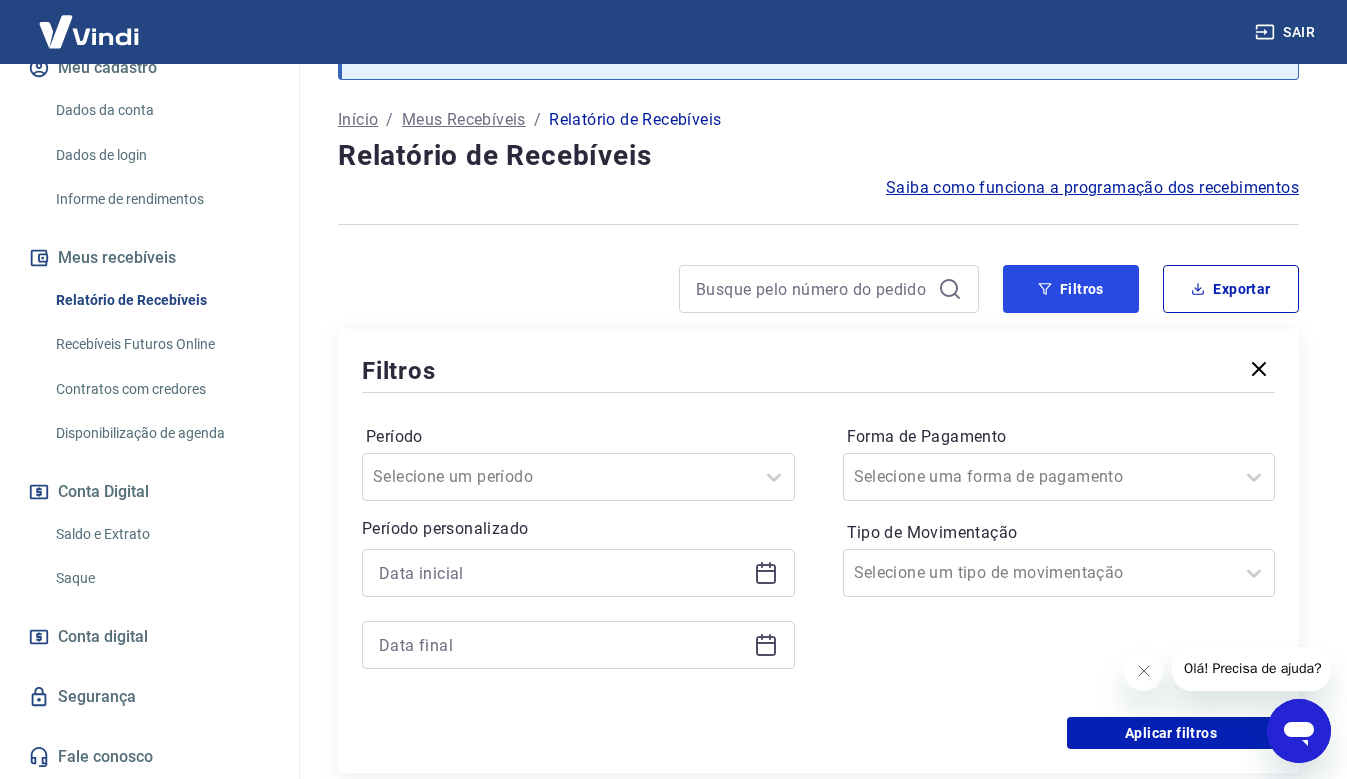 scroll, scrollTop: 100, scrollLeft: 0, axis: vertical 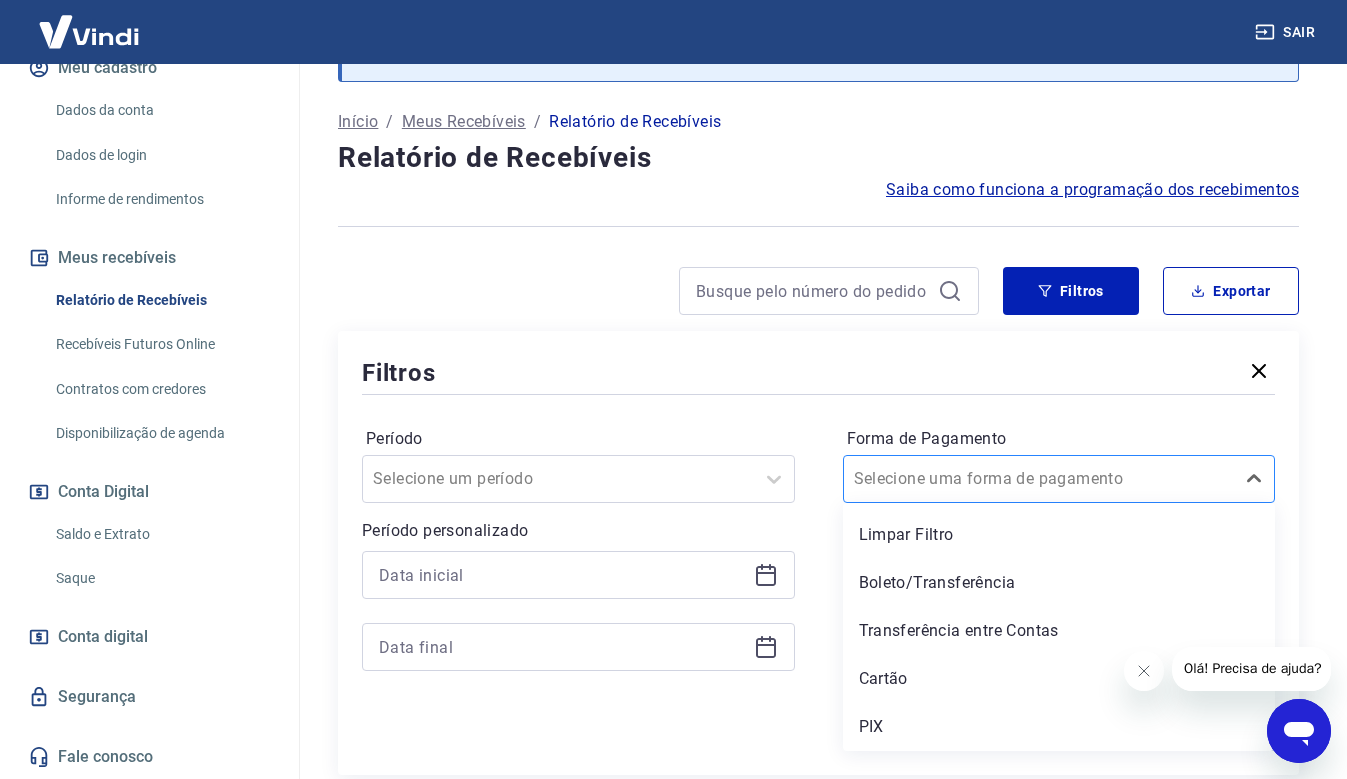 click at bounding box center (1039, 479) 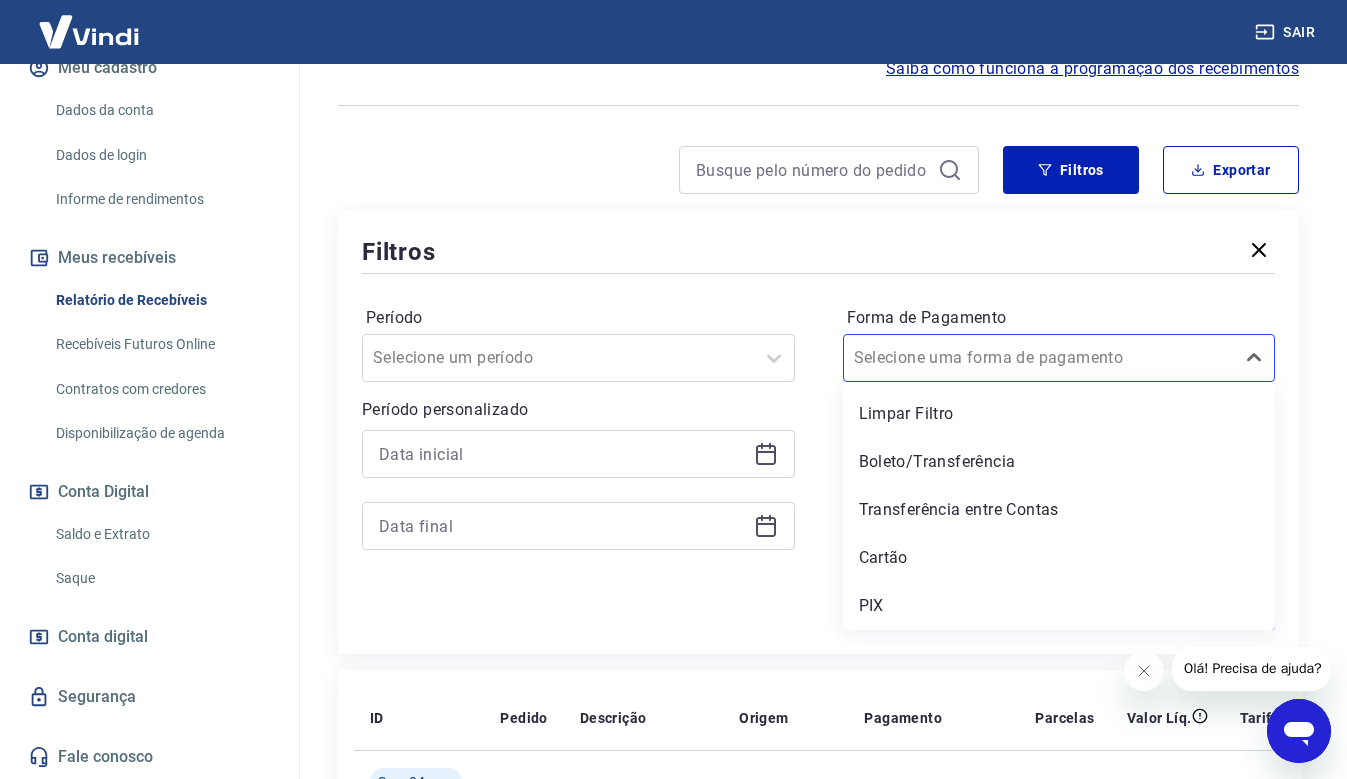 scroll, scrollTop: 500, scrollLeft: 0, axis: vertical 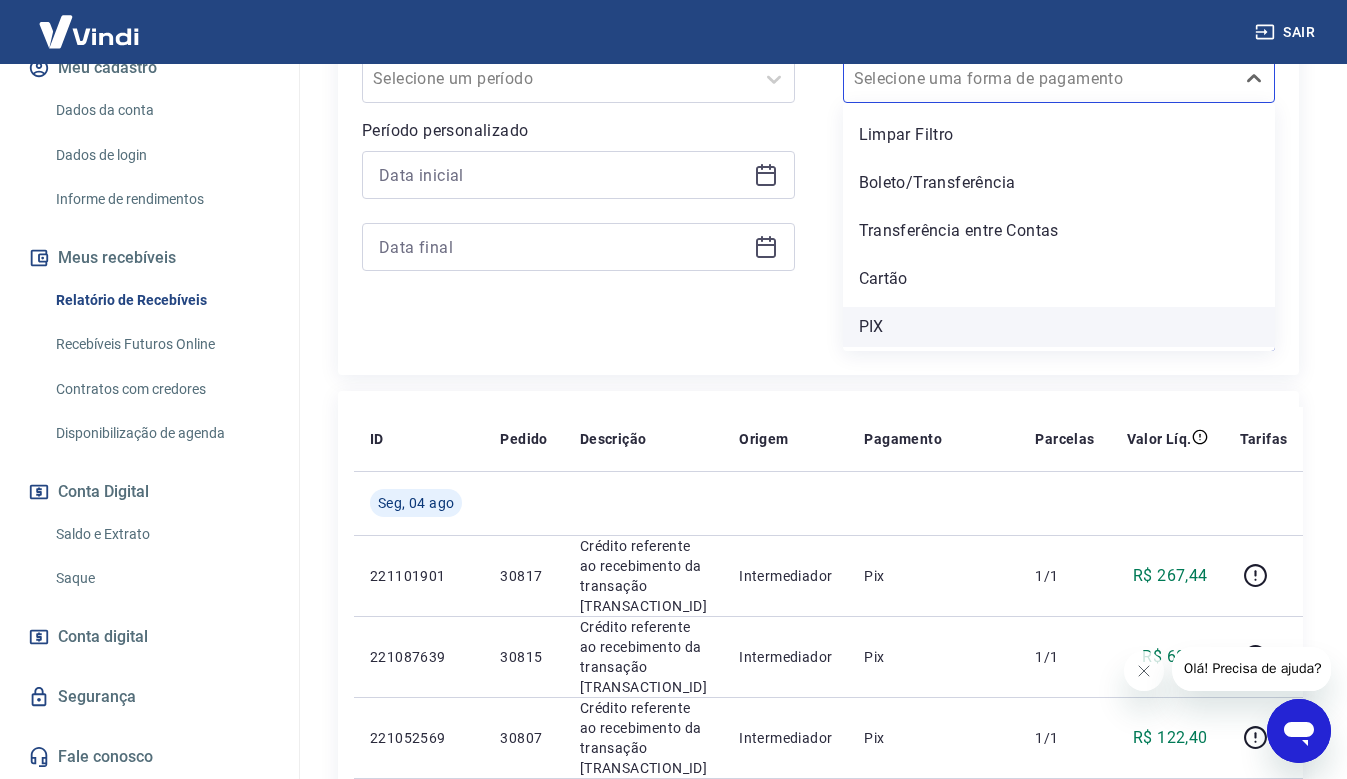 click on "PIX" at bounding box center (1059, 327) 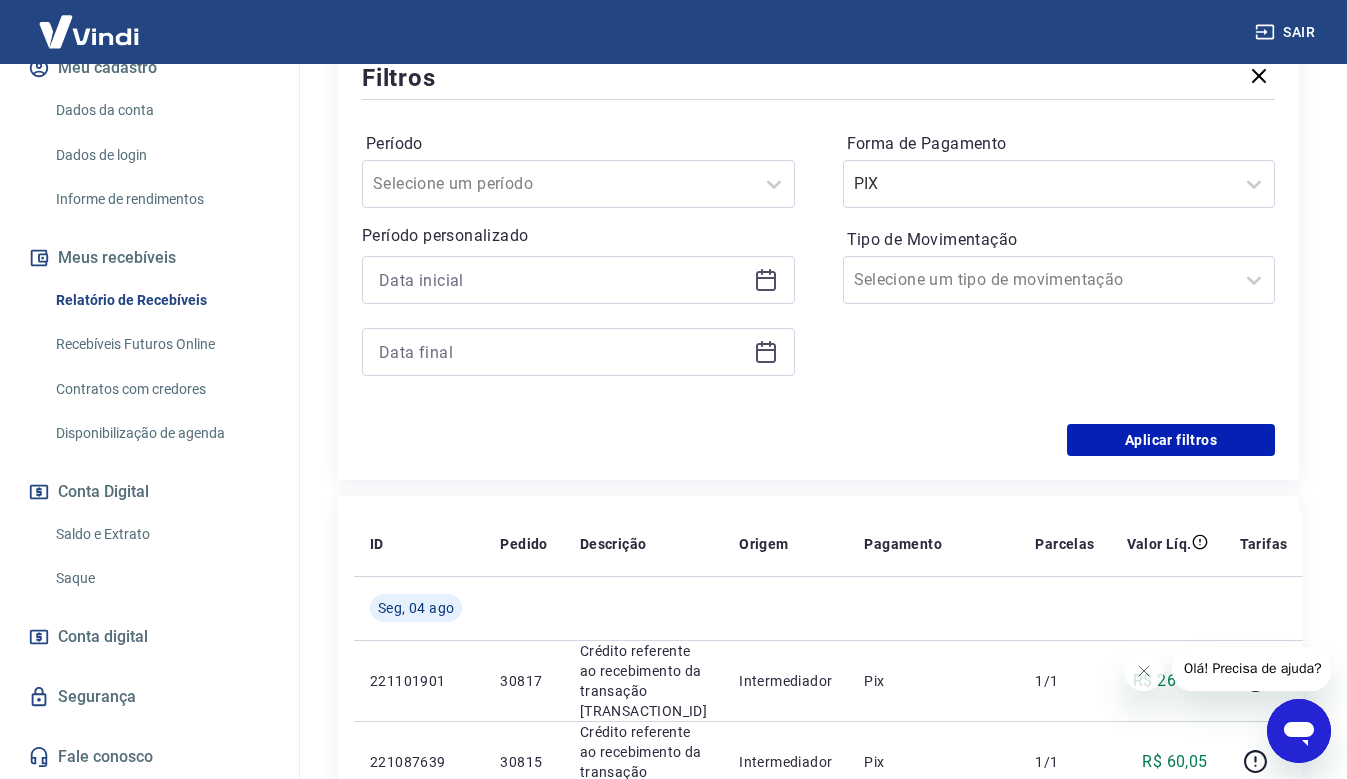 scroll, scrollTop: 400, scrollLeft: 0, axis: vertical 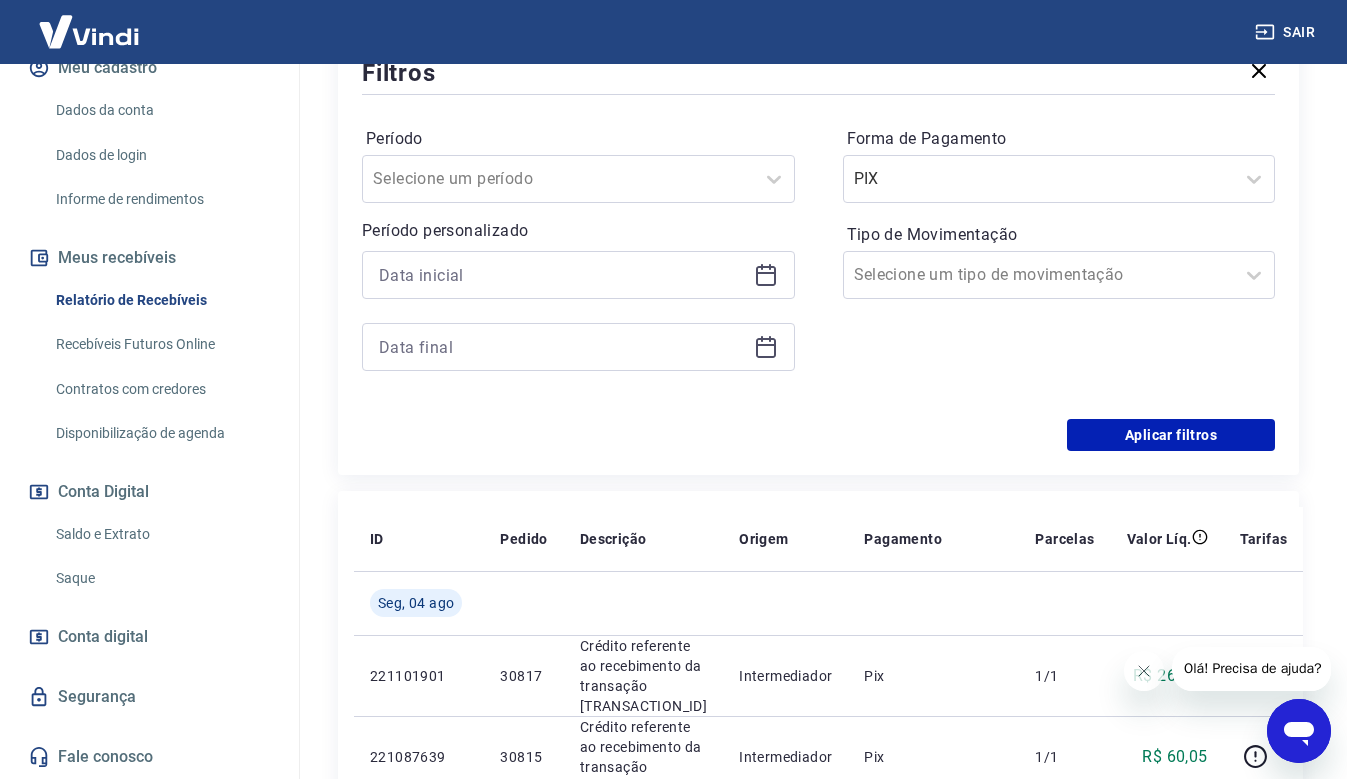 click on "Período Selecione um período Período personalizado Forma de Pagamento PIX Tipo de Movimentação Selecione um tipo de movimentação" at bounding box center (818, 259) 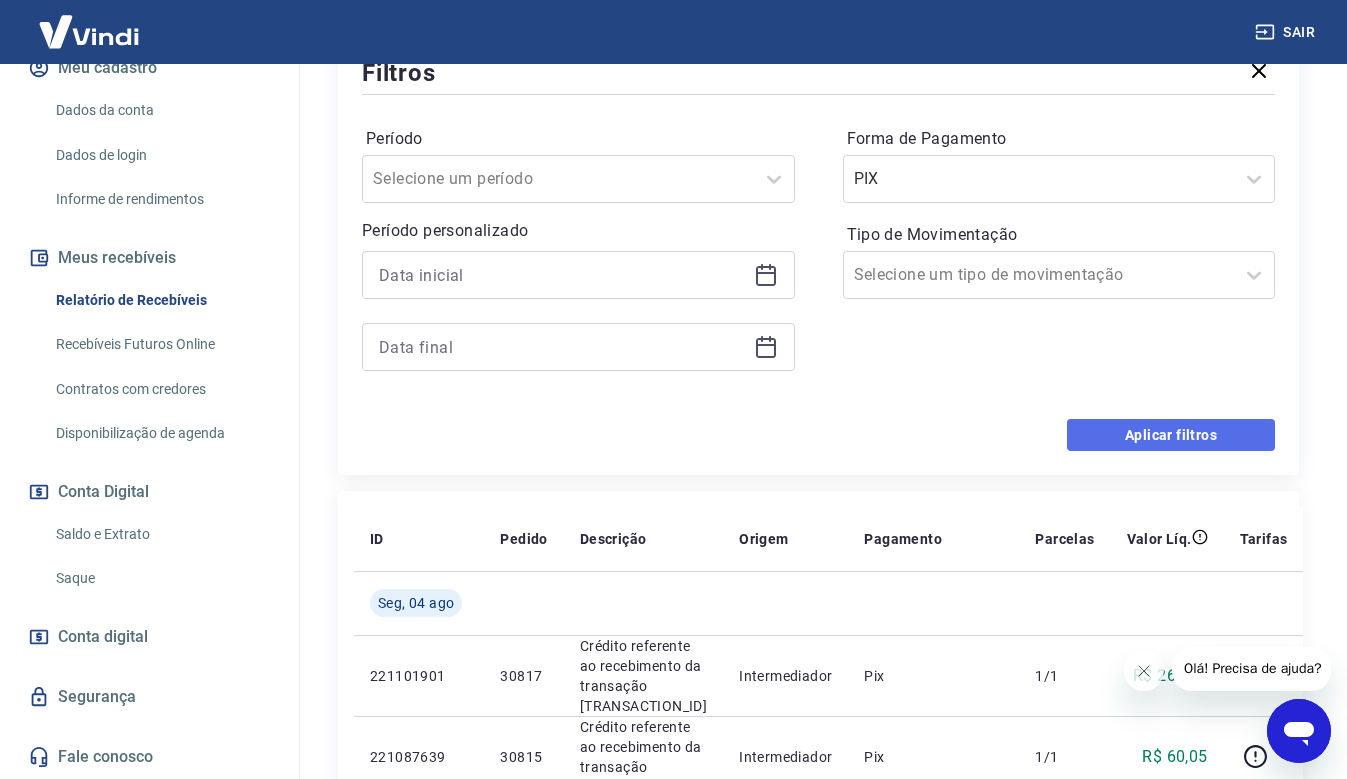 click on "Aplicar filtros" at bounding box center (1171, 435) 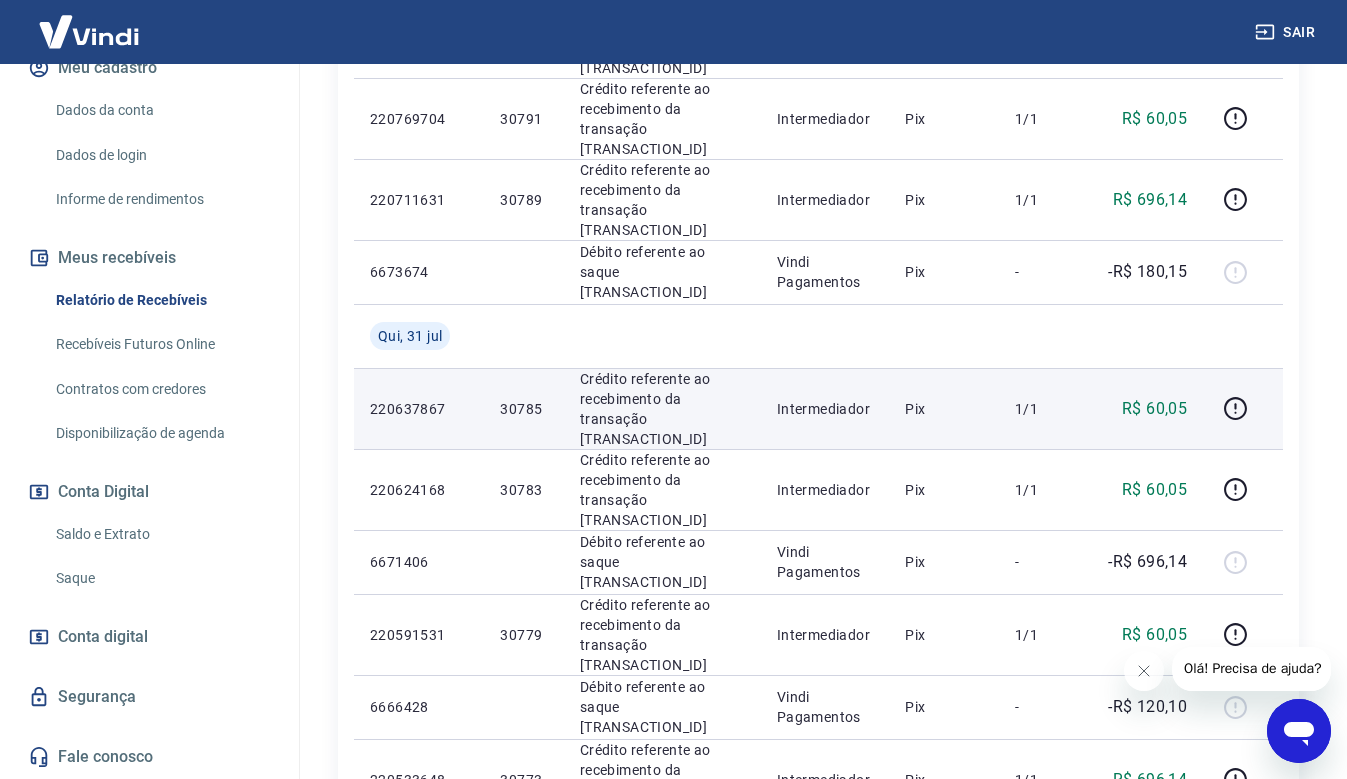 scroll, scrollTop: 1300, scrollLeft: 0, axis: vertical 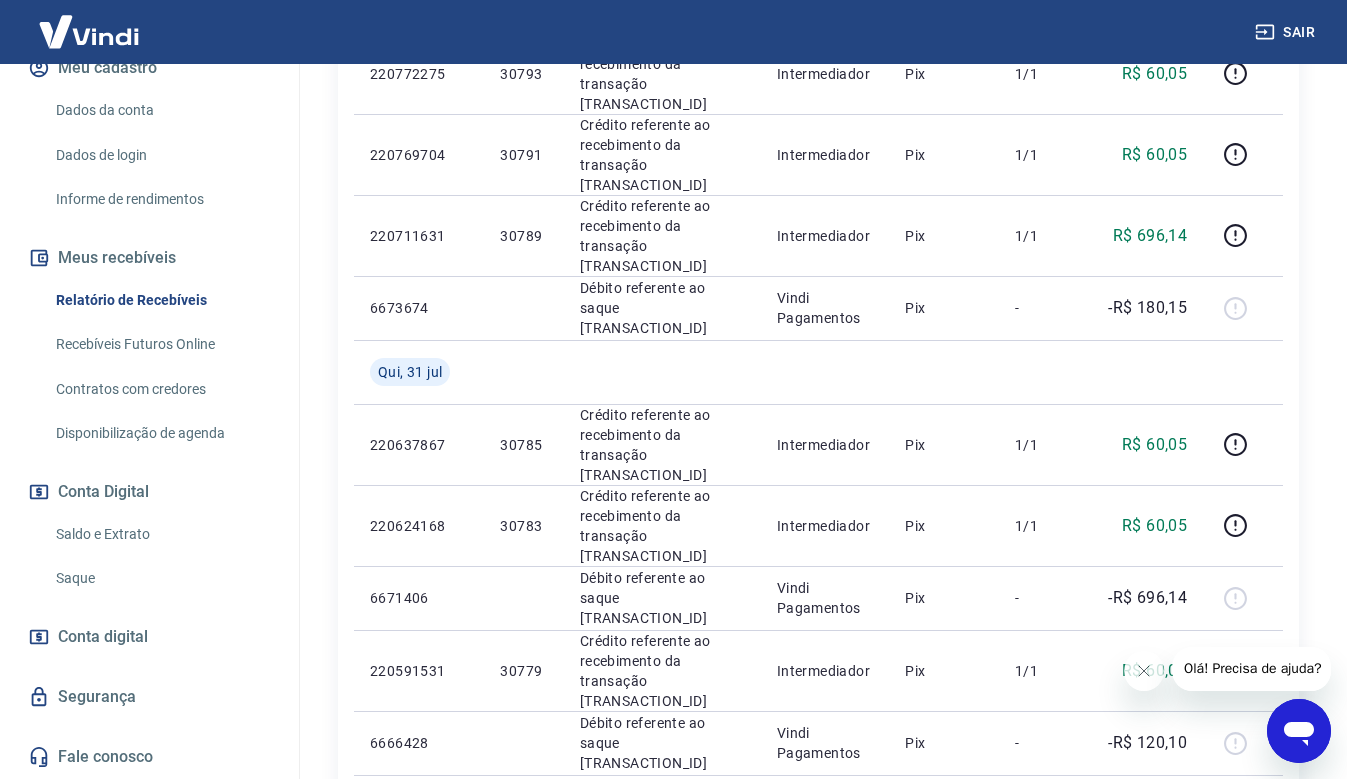 click on "Vindi Pagamentos" at bounding box center (825, 598) 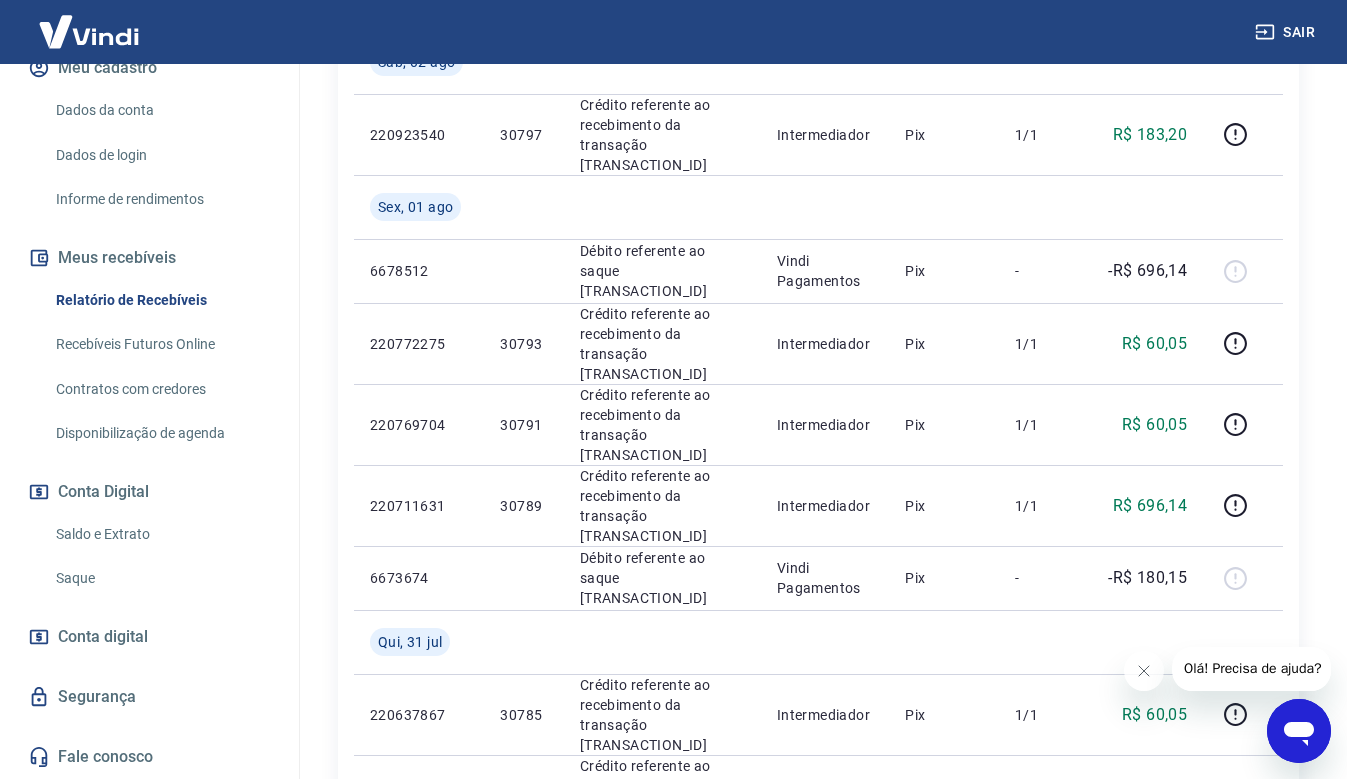 scroll, scrollTop: 1000, scrollLeft: 0, axis: vertical 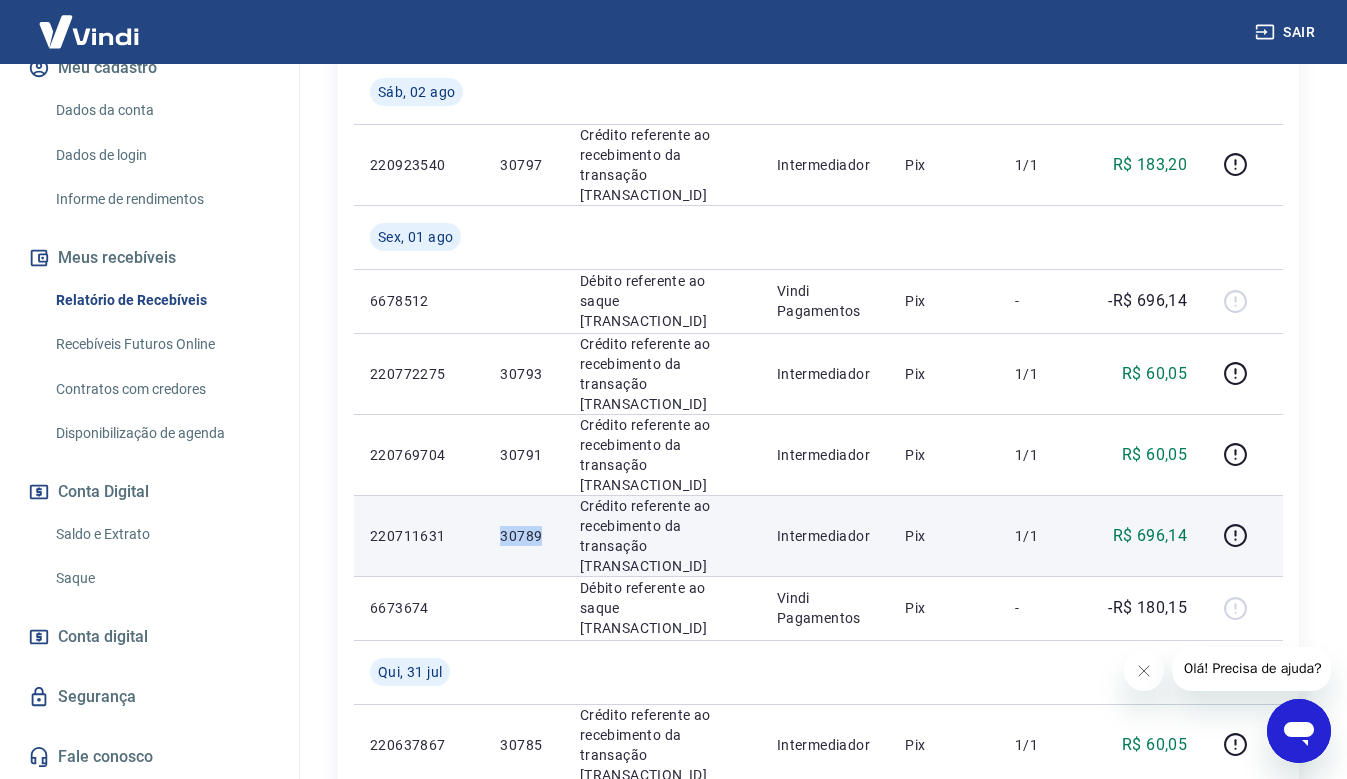 copy on "30789" 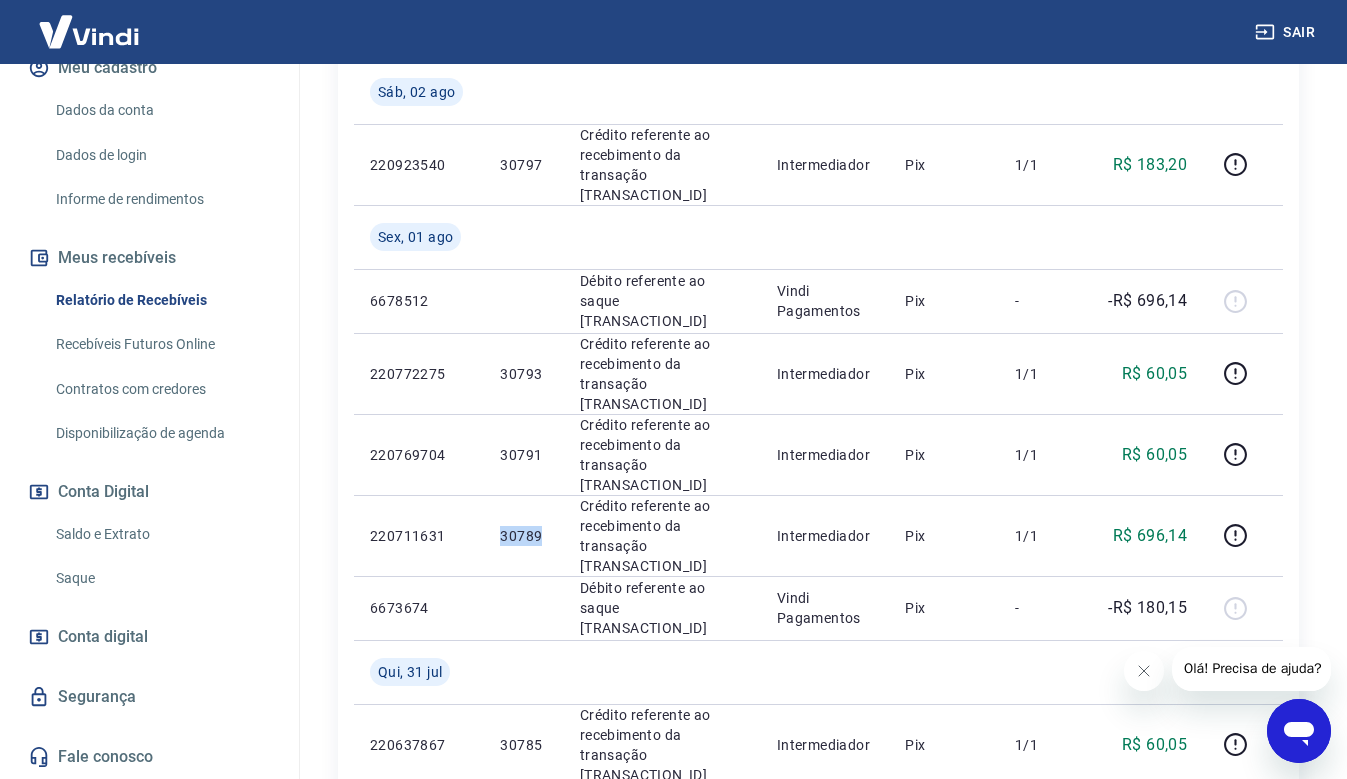 click on "Saldo e Extrato" at bounding box center [161, 534] 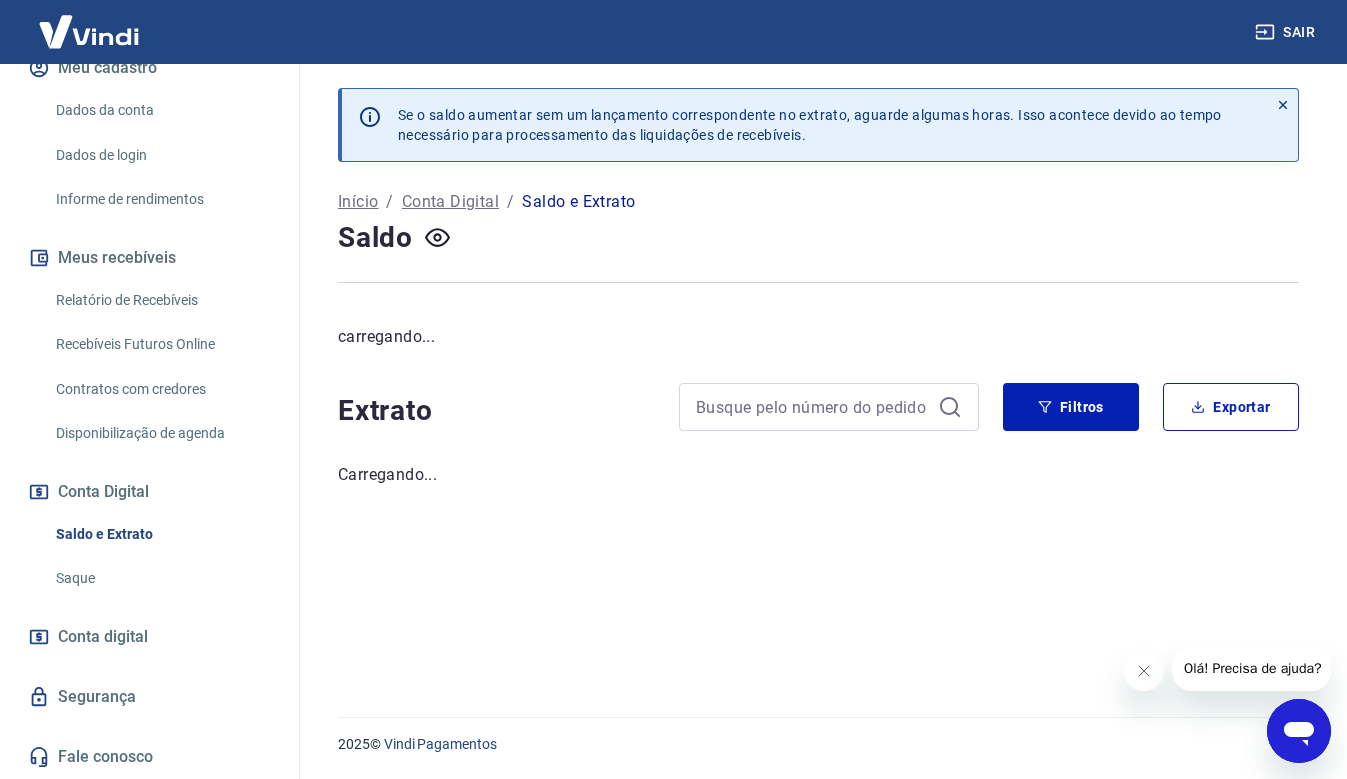 scroll, scrollTop: 0, scrollLeft: 0, axis: both 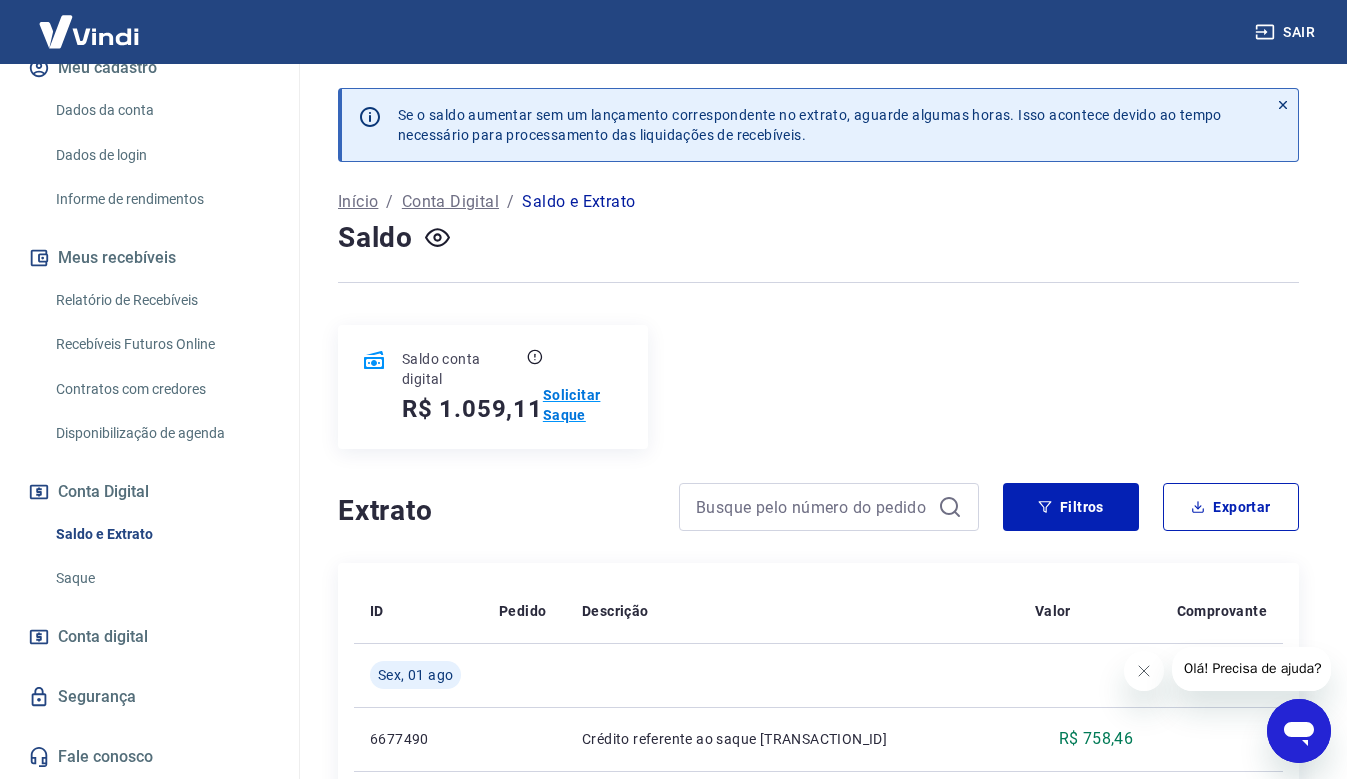 click on "Solicitar Saque" at bounding box center [583, 405] 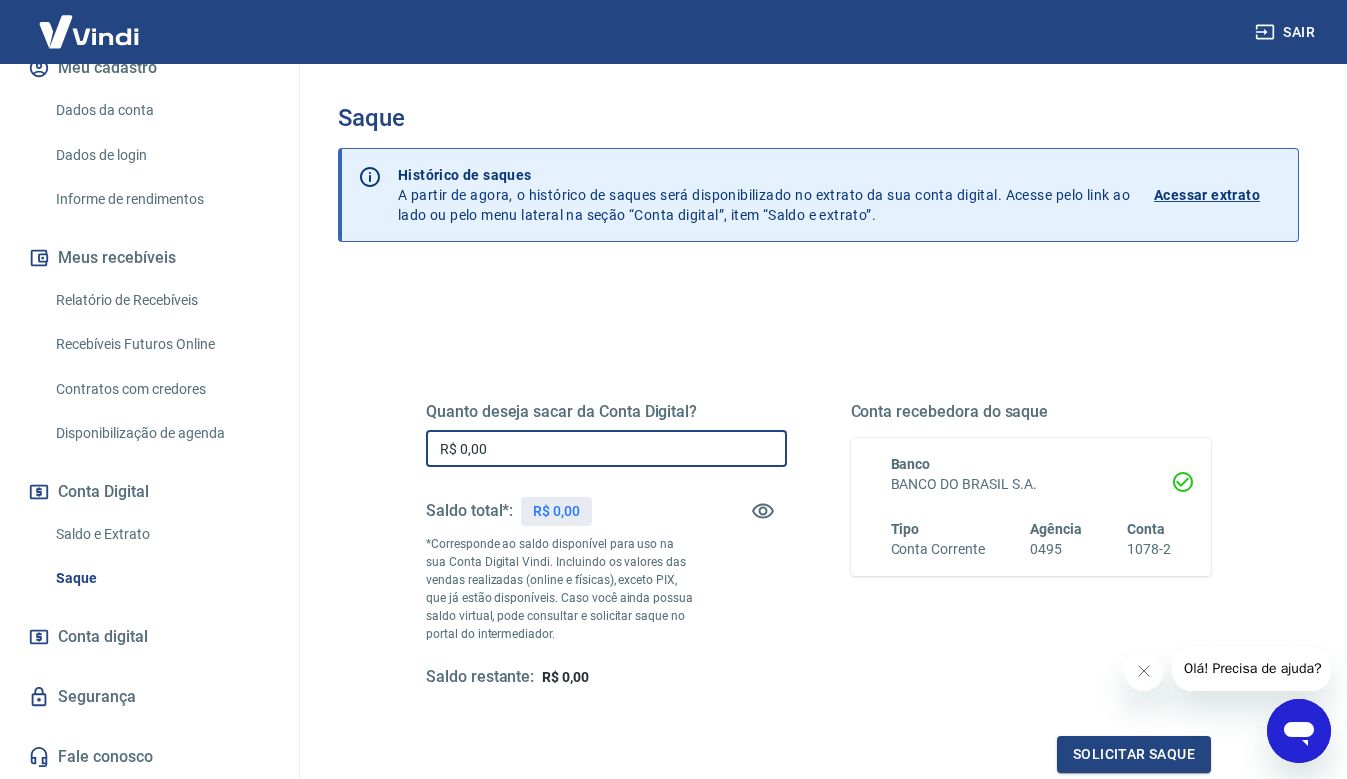click on "R$ 0,00" at bounding box center (606, 448) 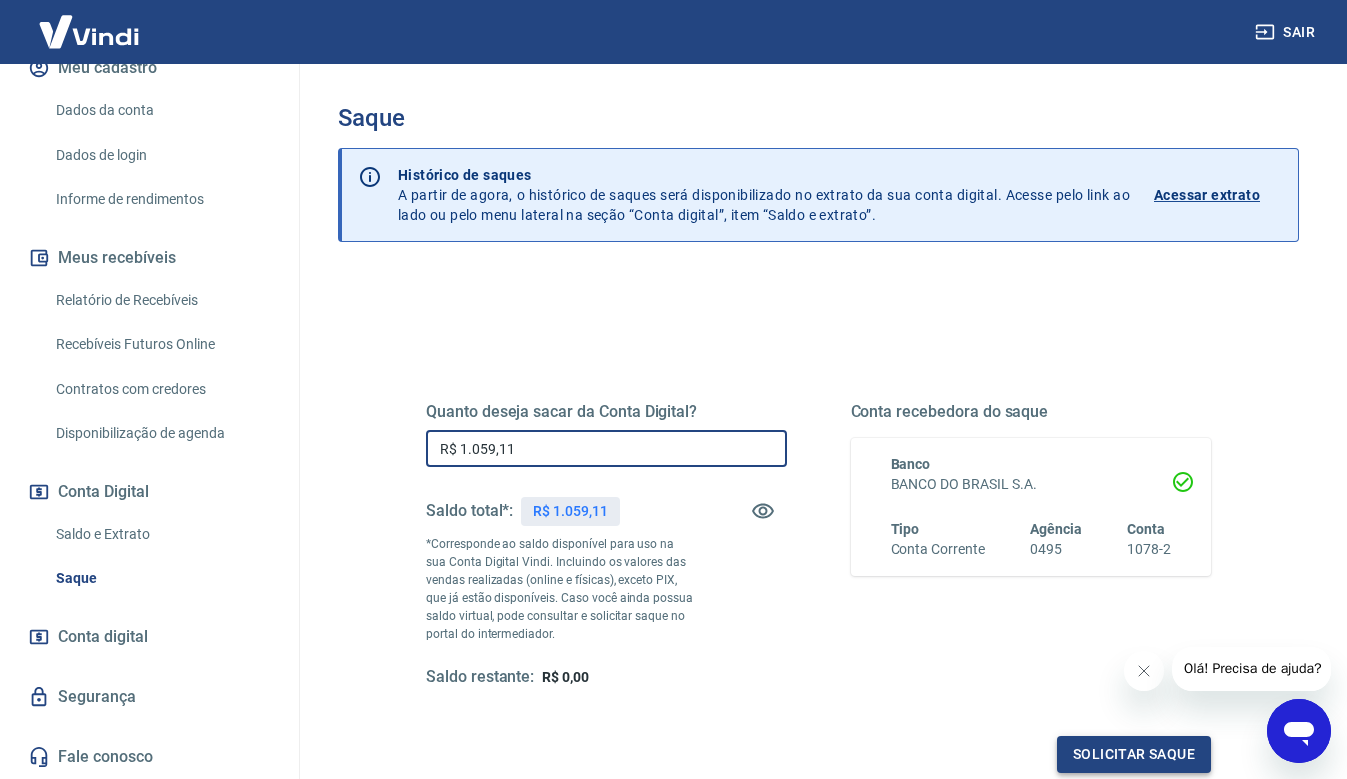 type on "R$ 1.059,11" 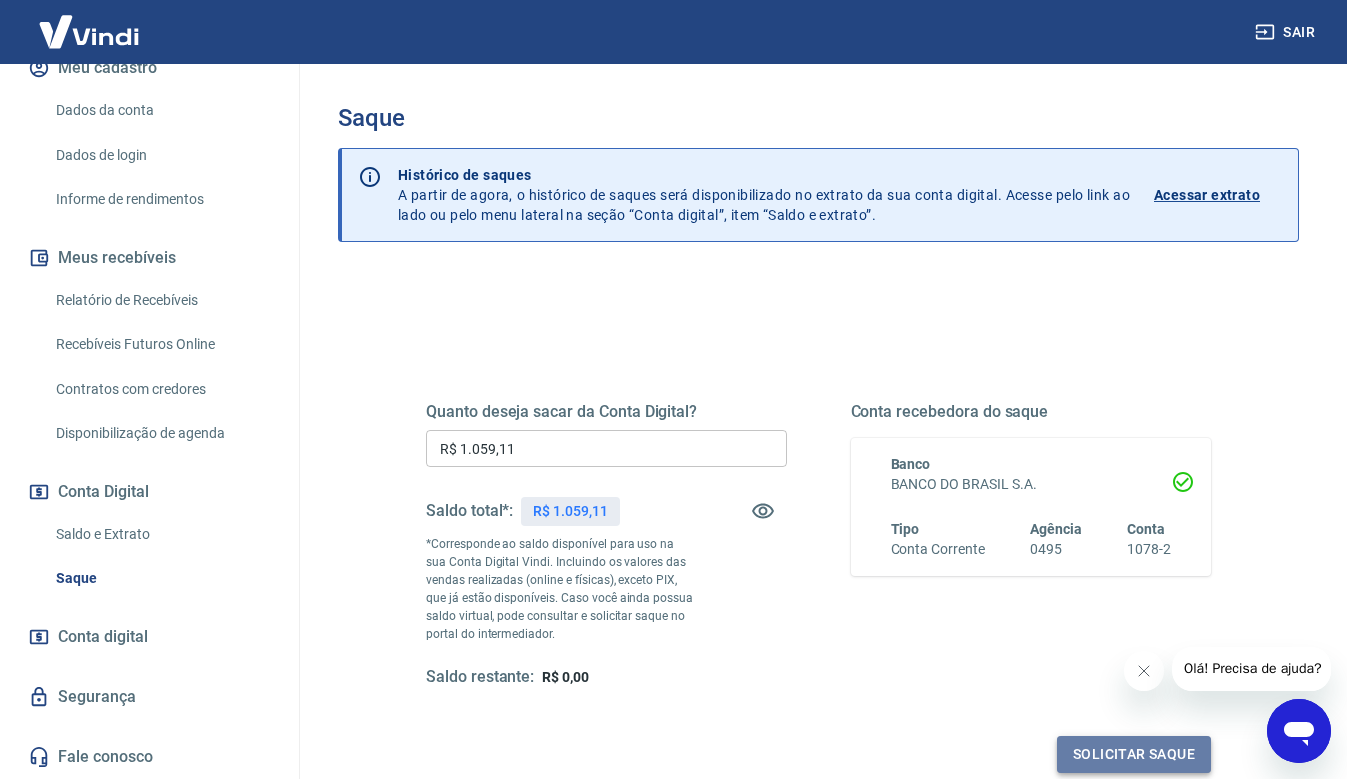 click on "Solicitar saque" at bounding box center (1134, 754) 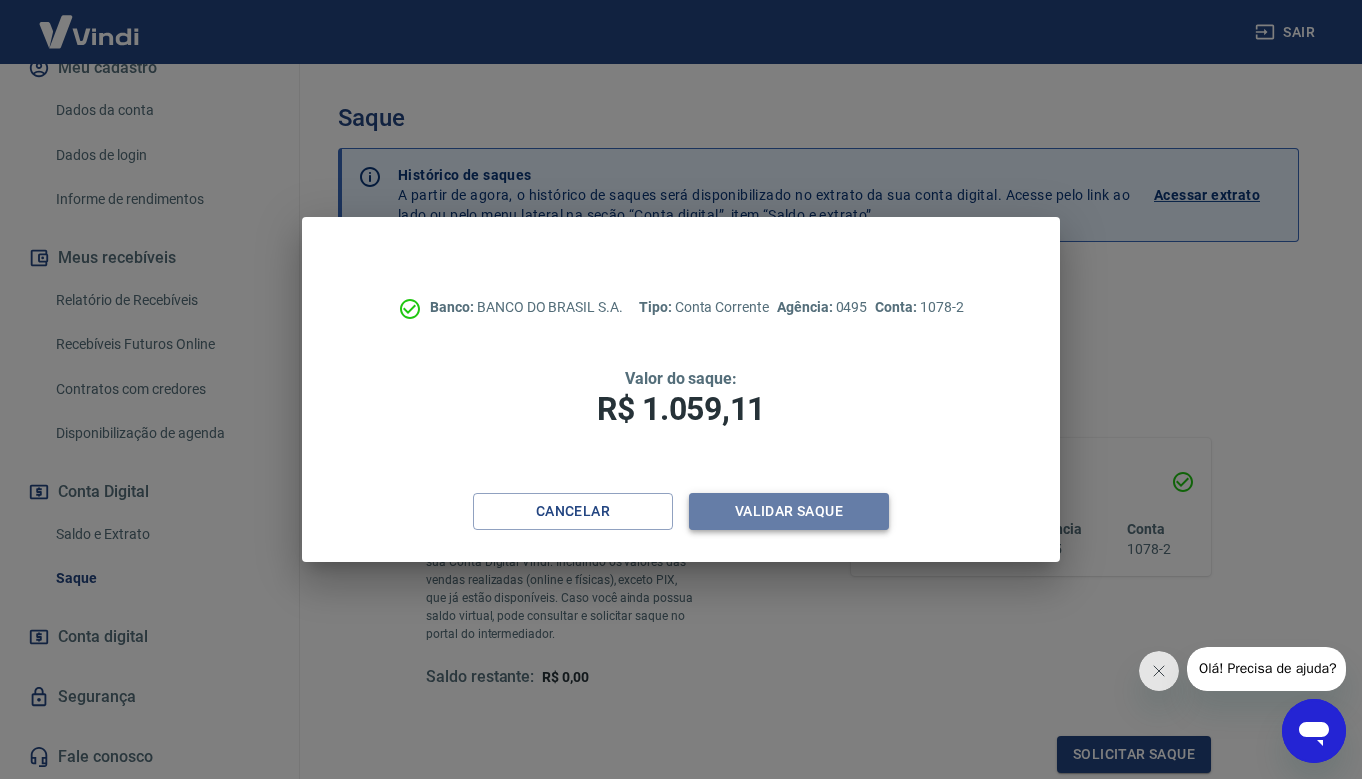 click on "Validar saque" at bounding box center [789, 511] 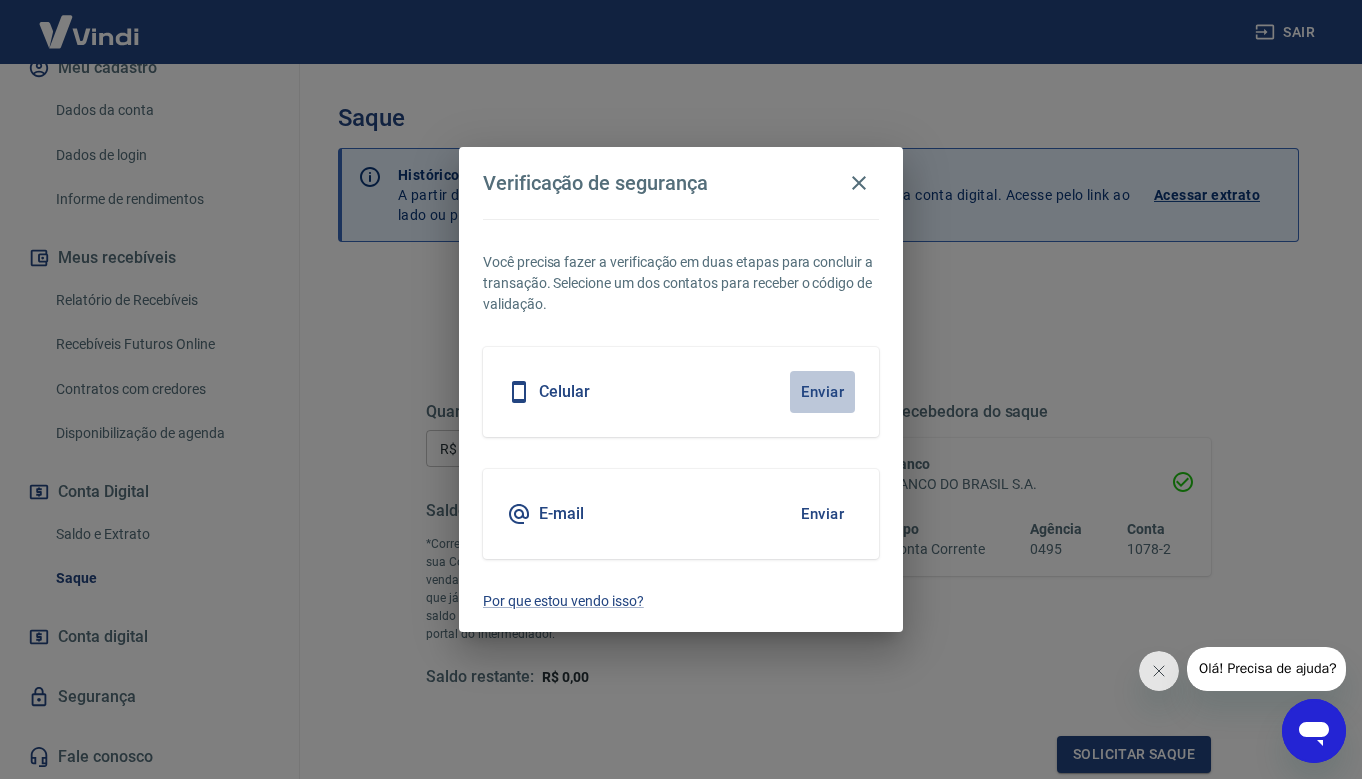 click on "Enviar" at bounding box center (822, 392) 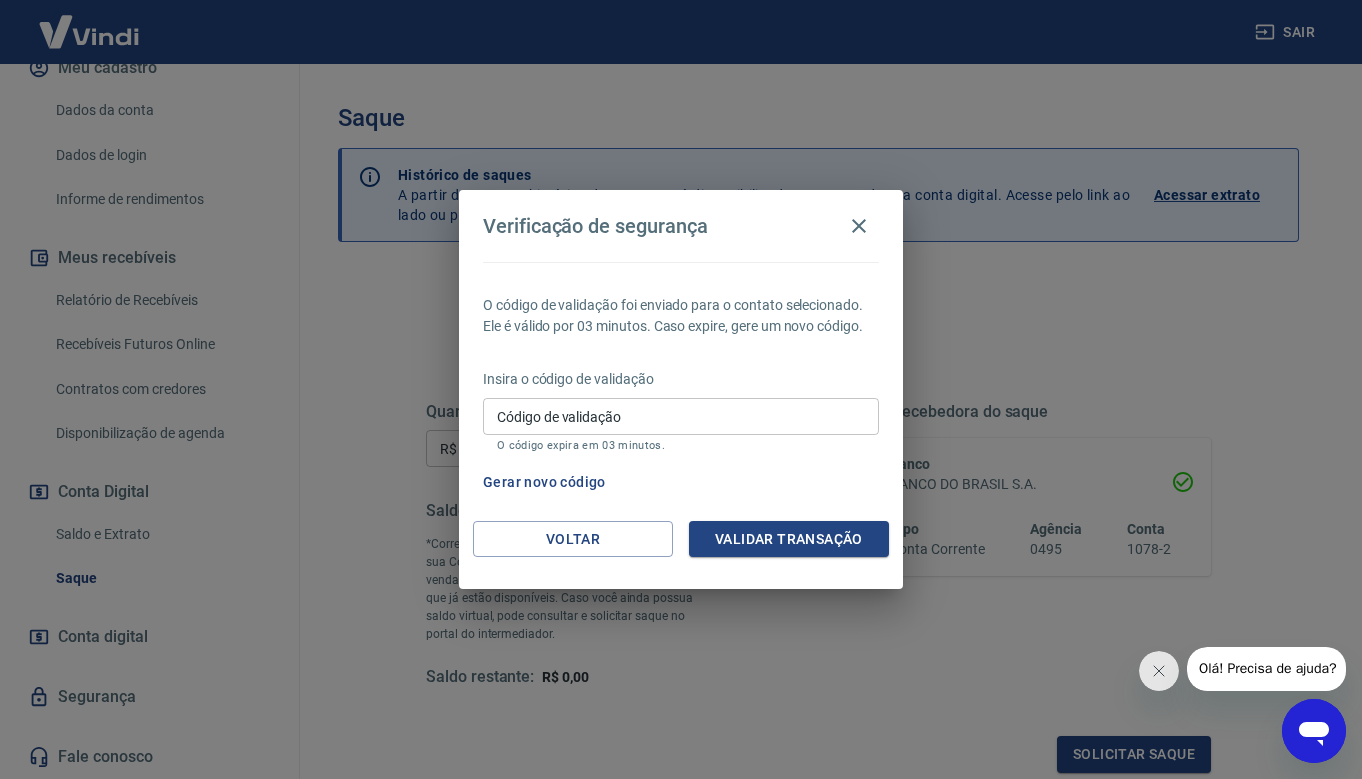 click on "Código de validação" at bounding box center [681, 416] 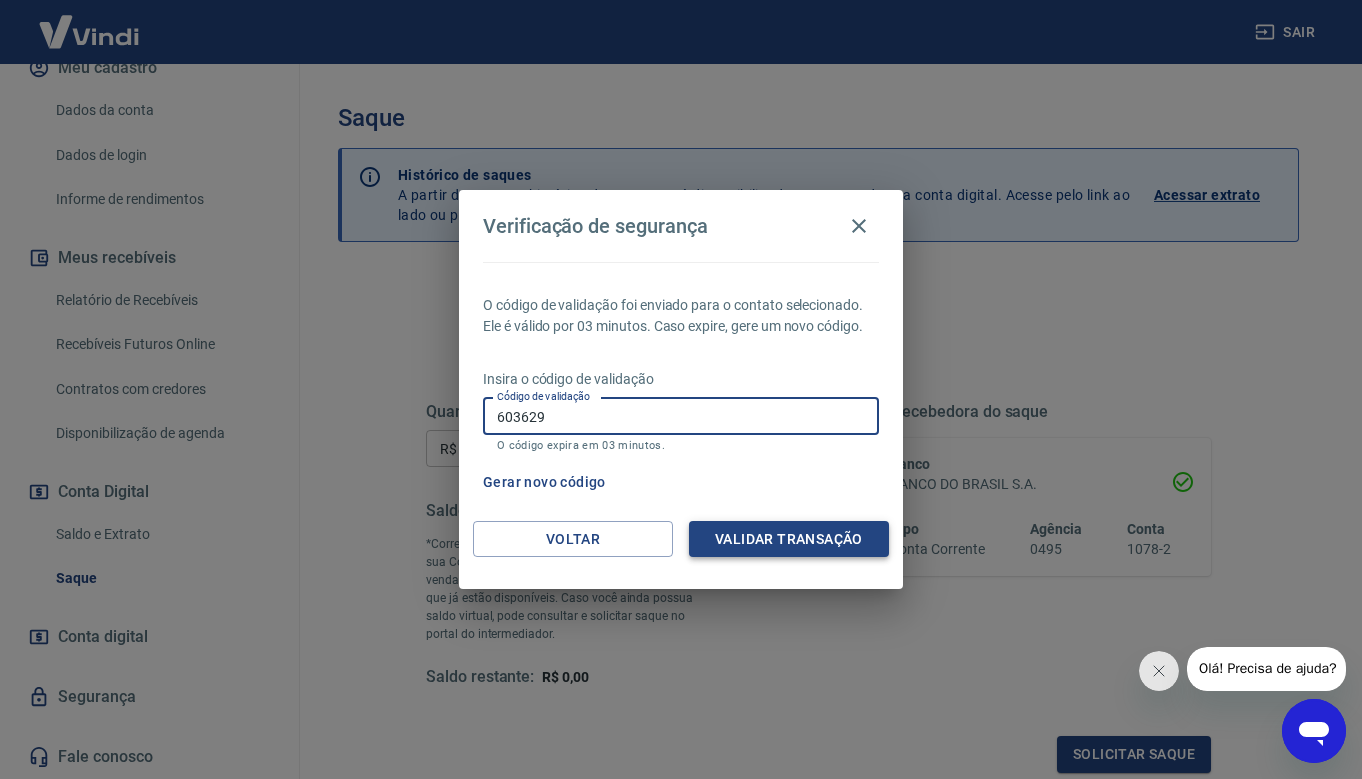 type on "603629" 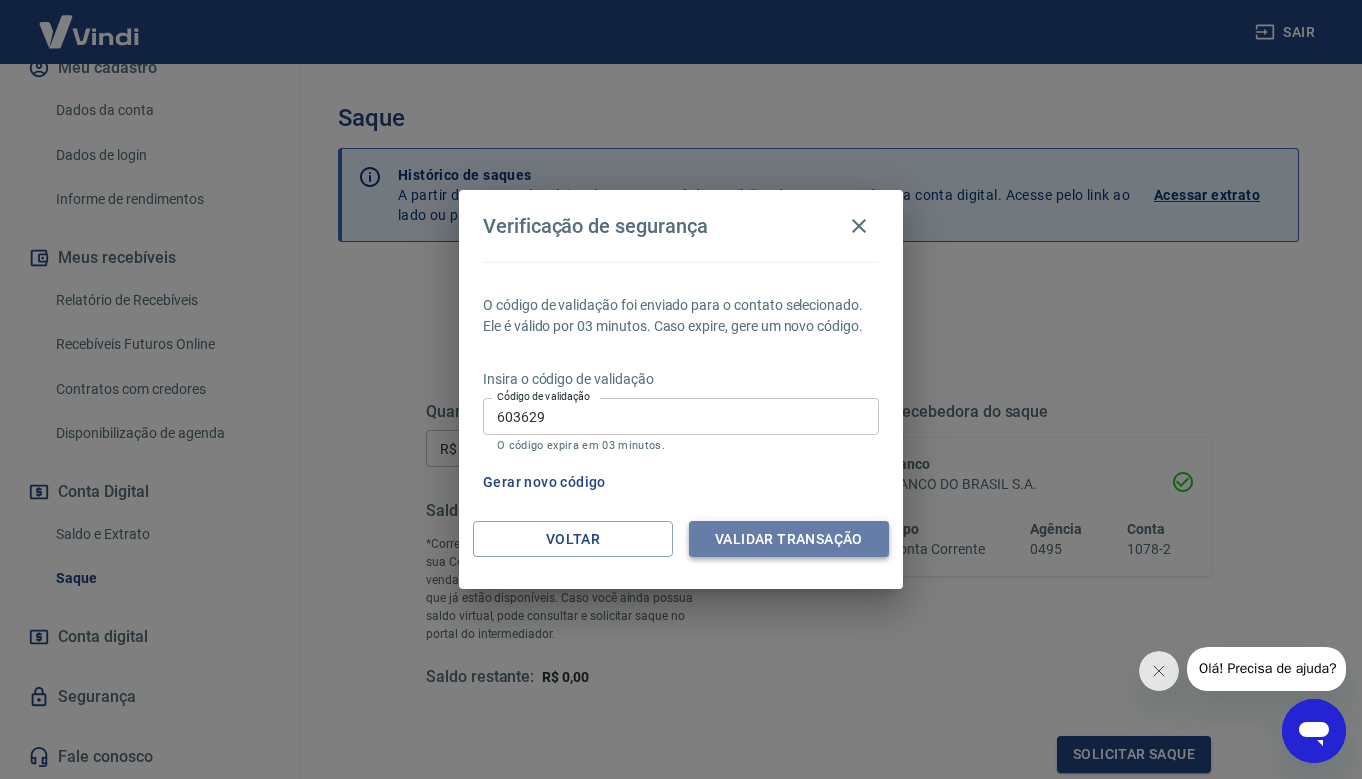 click on "Validar transação" at bounding box center [789, 539] 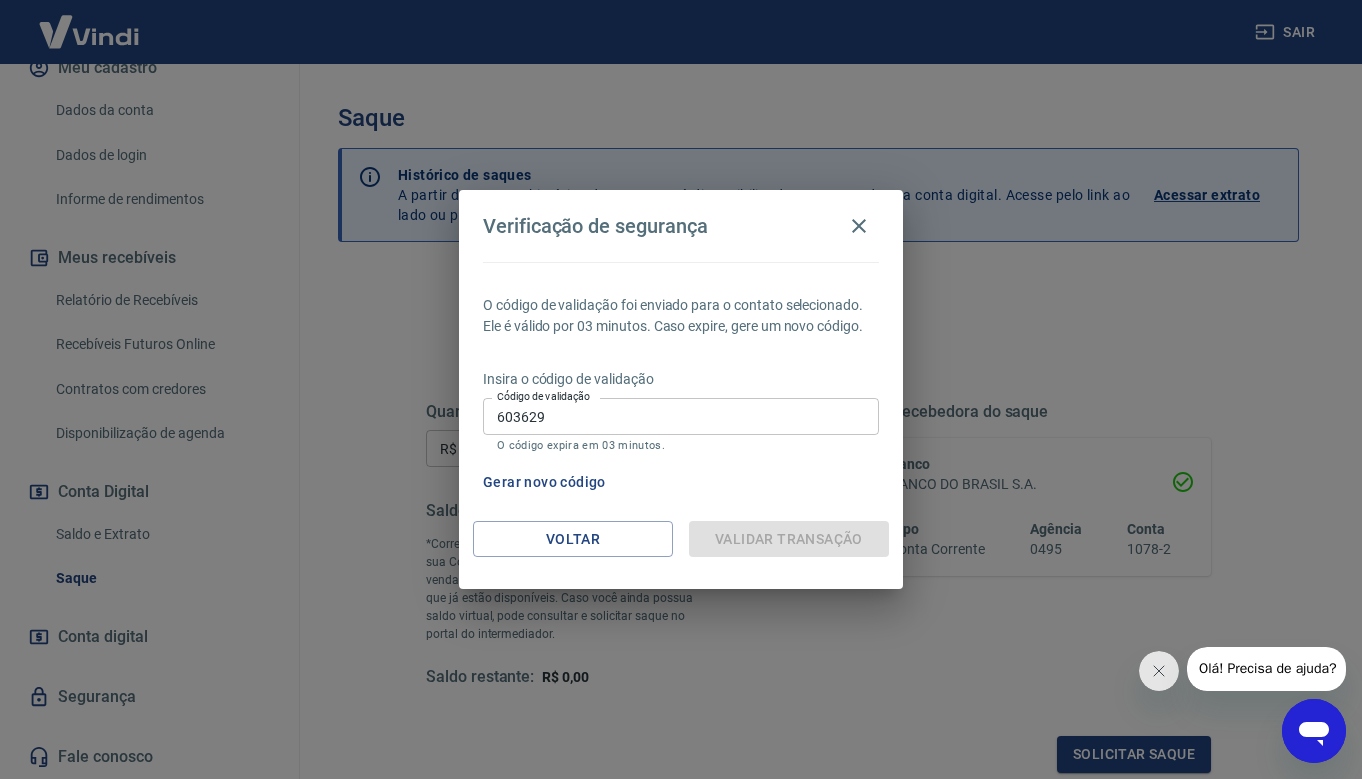 click on "603629" at bounding box center (681, 416) 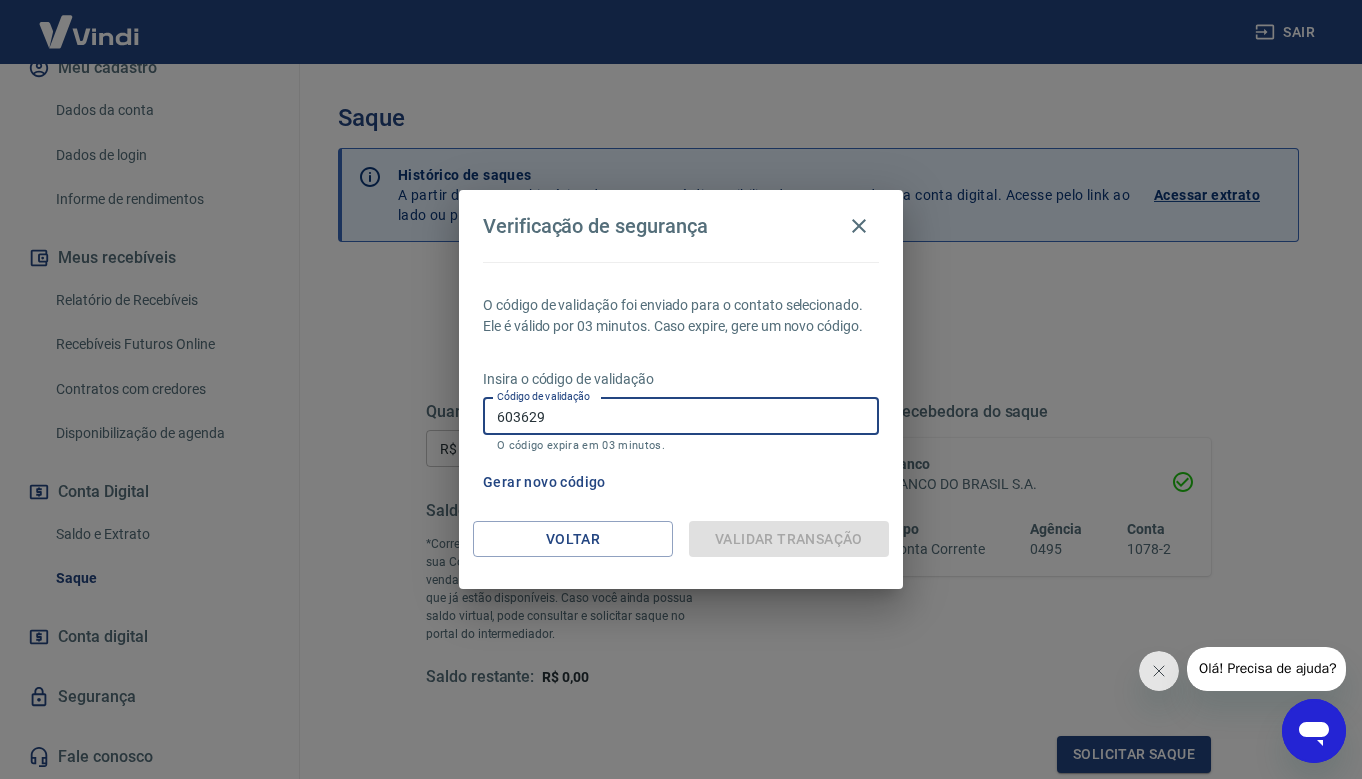 click on "Gerar novo código" at bounding box center [544, 482] 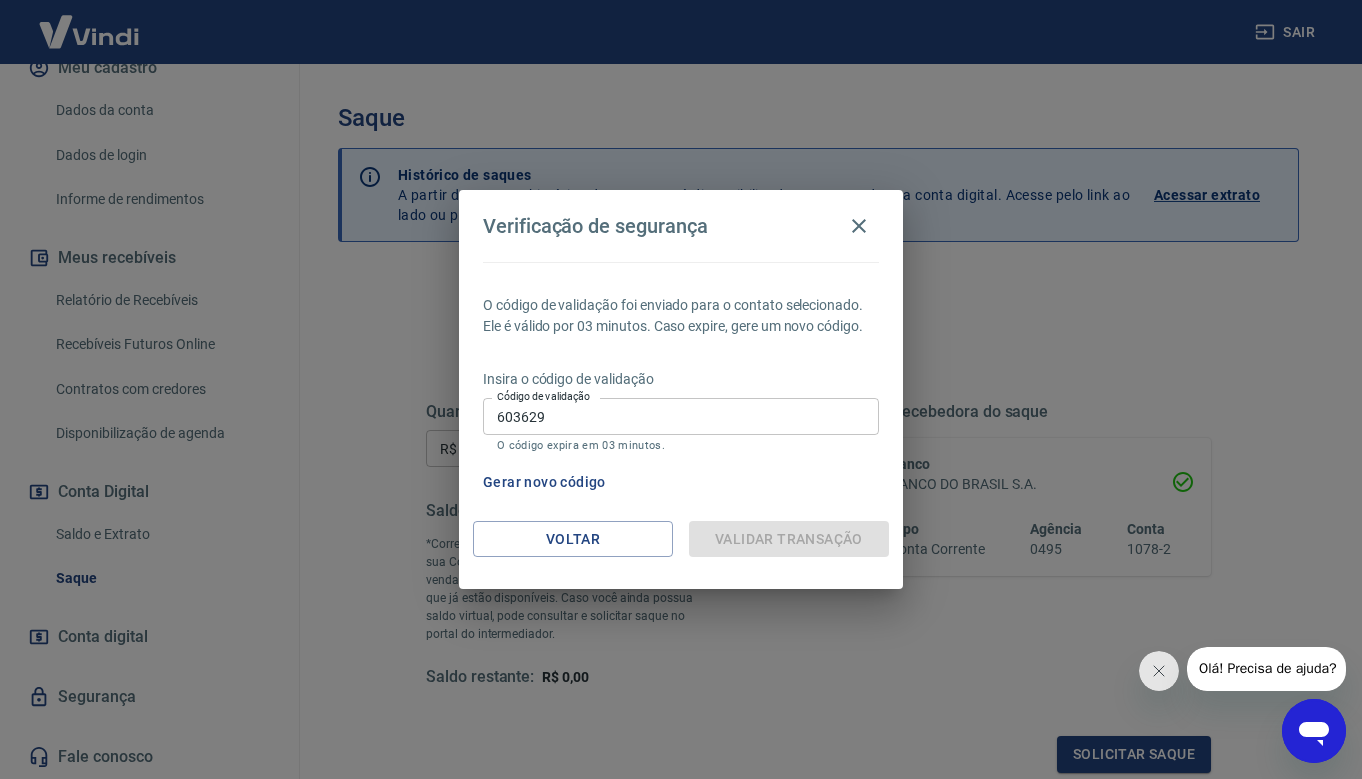 click on "603629" at bounding box center (681, 416) 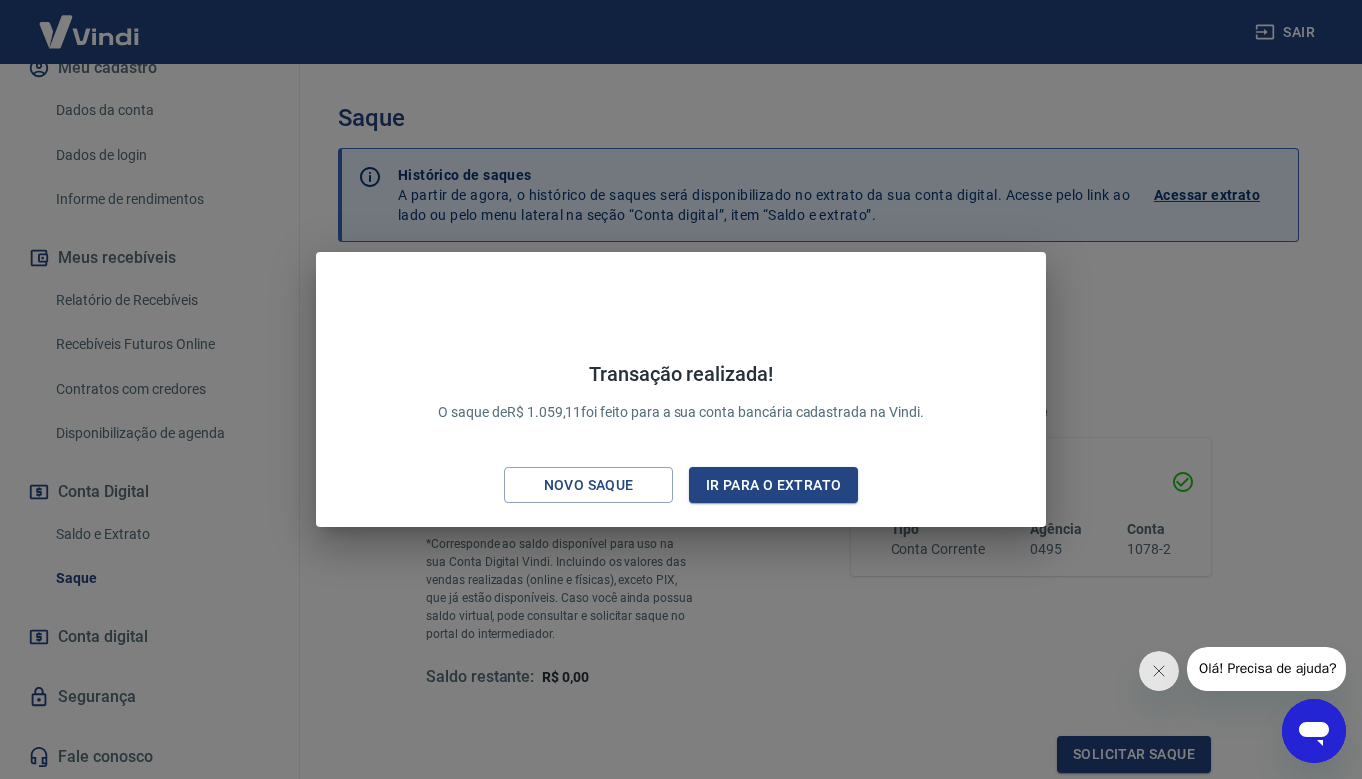 click on "Transação realizada! O saque de  R$ [AMOUNT]  foi feito para a sua conta bancária cadastrada na Vindi." at bounding box center (680, 392) 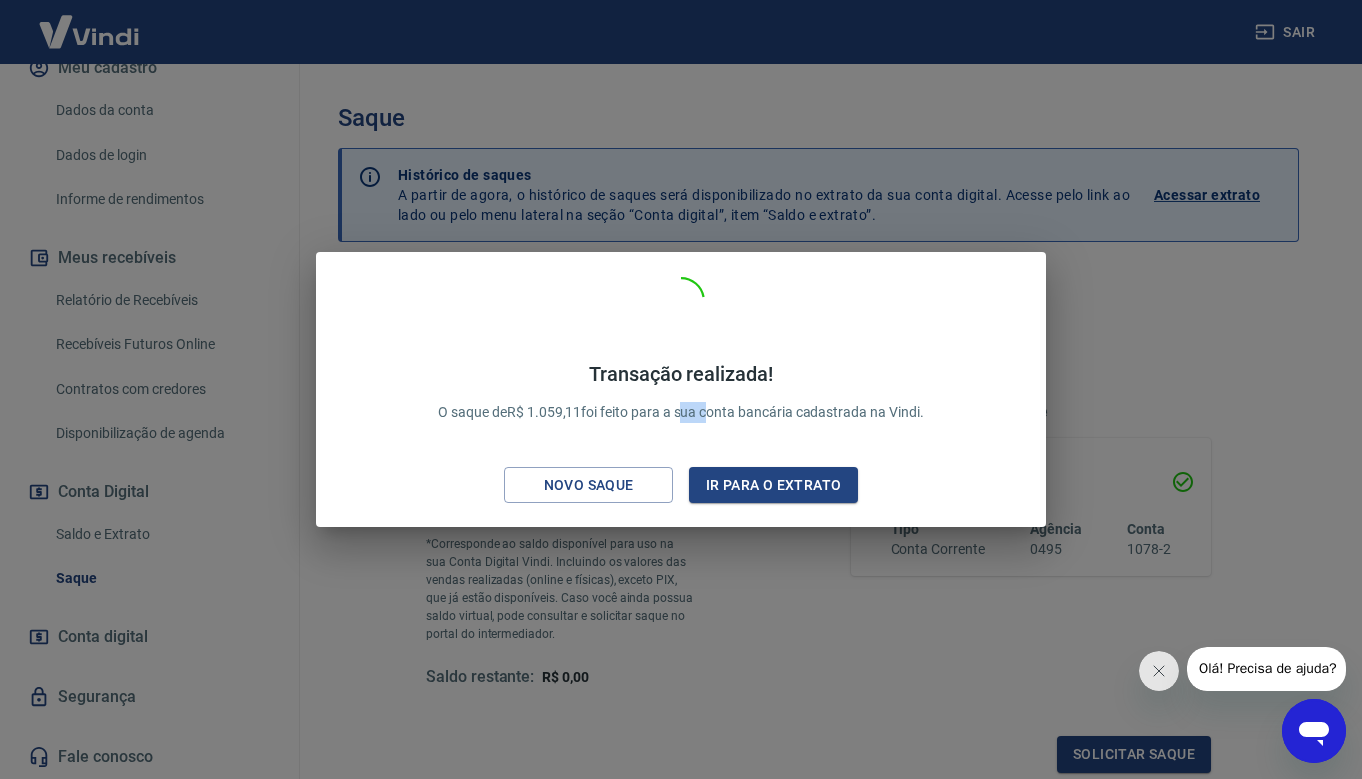 click on "Transação realizada! O saque de  R$ [AMOUNT]  foi feito para a sua conta bancária cadastrada na Vindi." at bounding box center (680, 392) 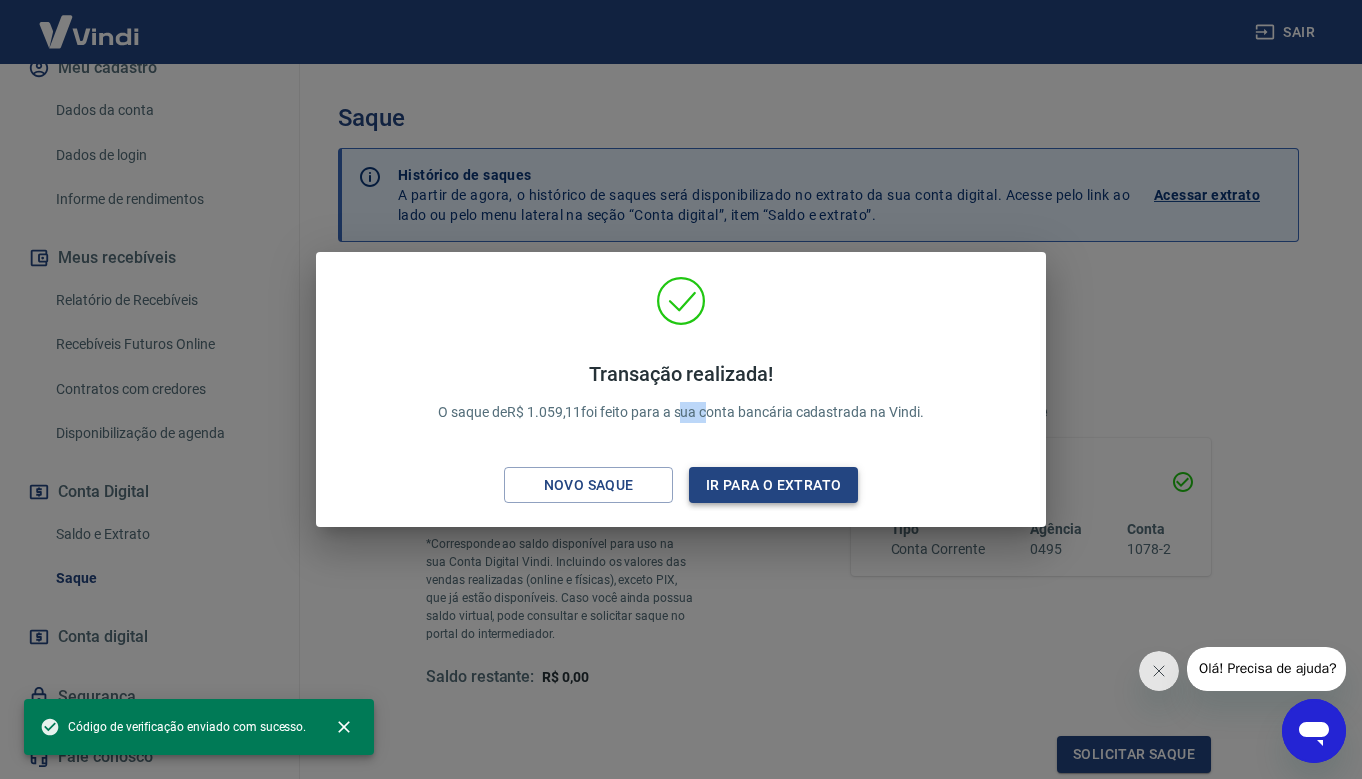 click on "Ir para o extrato" at bounding box center (773, 485) 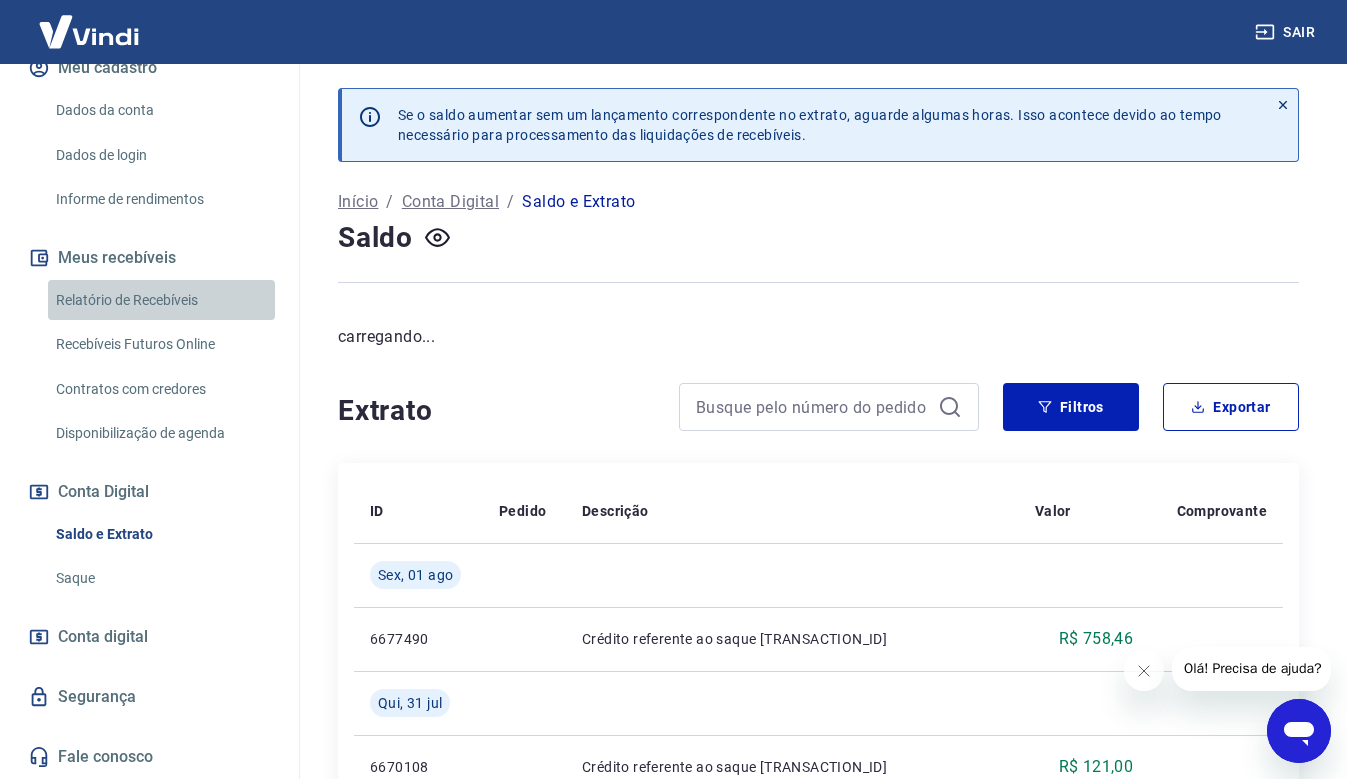 click on "Relatório de Recebíveis" at bounding box center (161, 300) 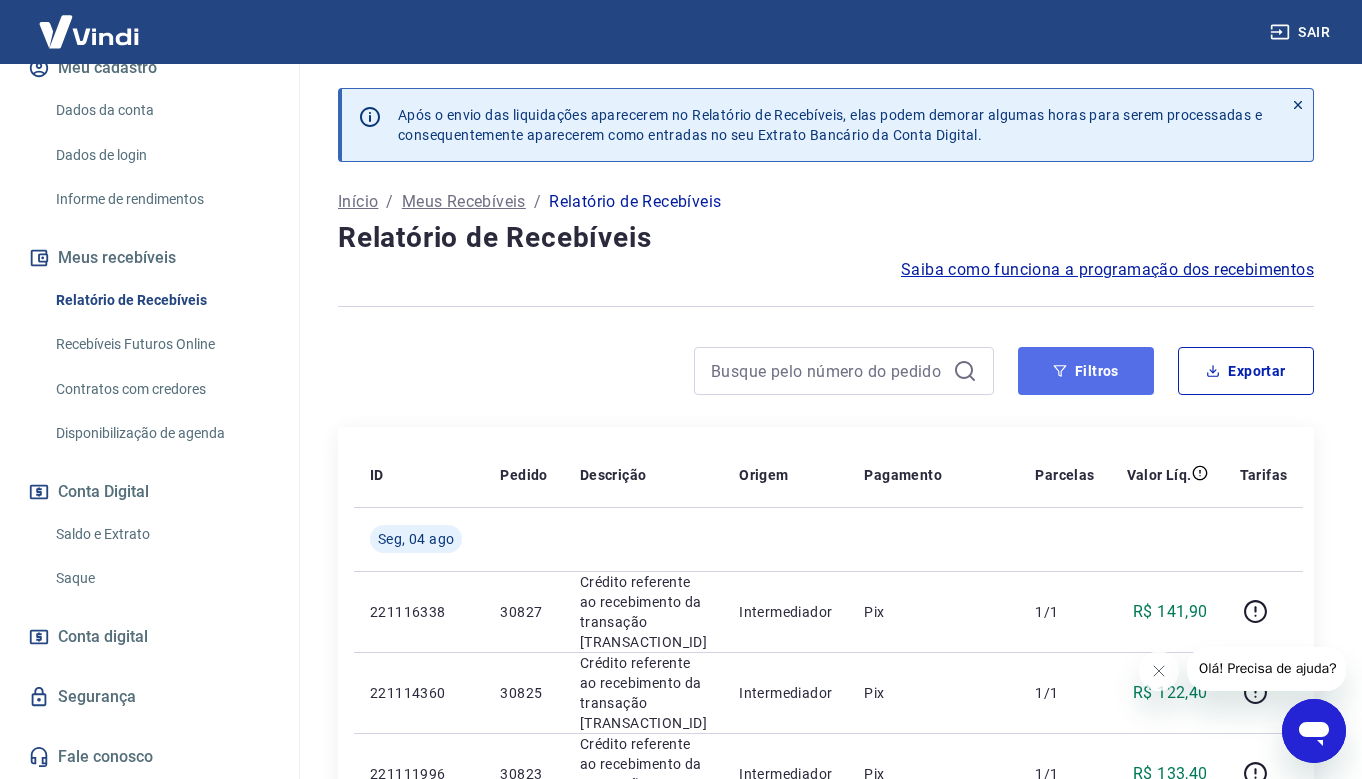 click on "Filtros" at bounding box center [1086, 371] 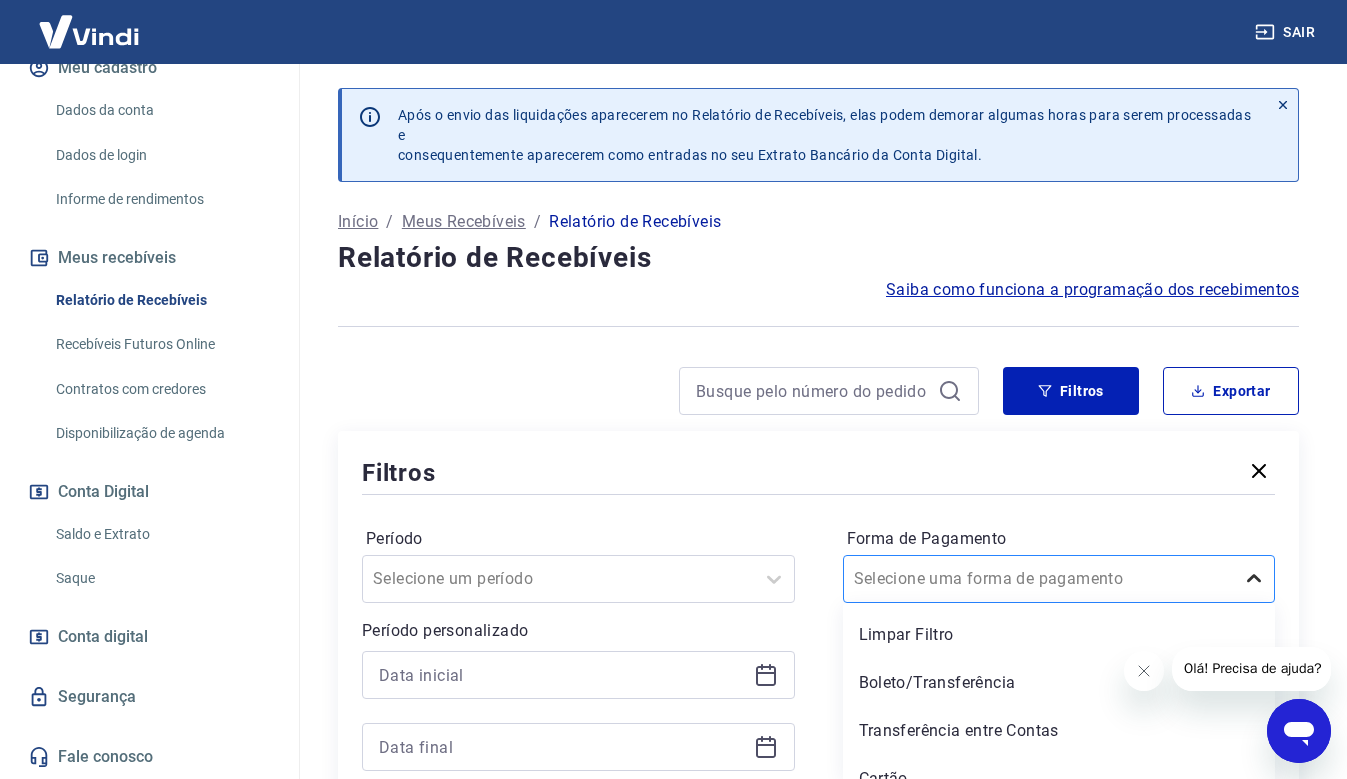 scroll, scrollTop: 72, scrollLeft: 0, axis: vertical 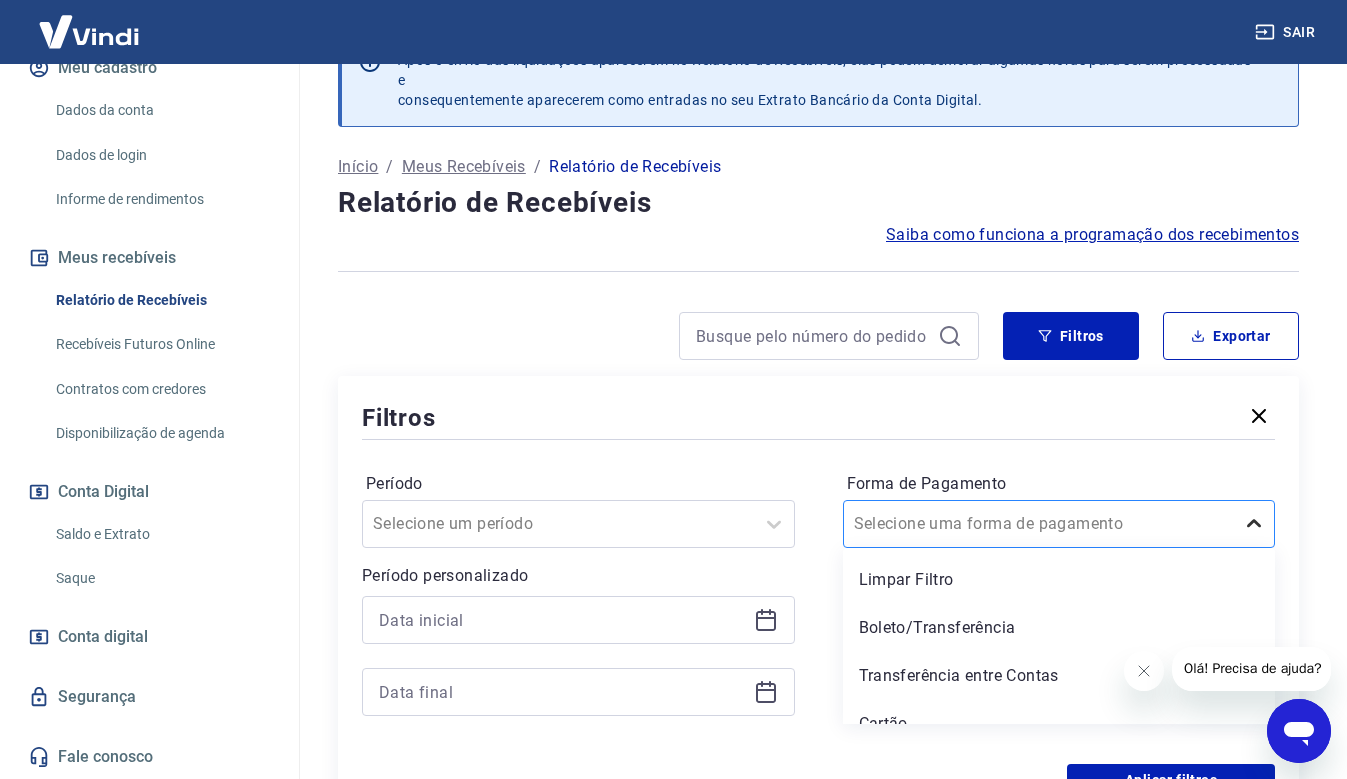 click on "option Limpar Filtro focused, 1 of 5. 5 results available. Use Up and Down to choose options, press Enter to select the currently focused option, press Escape to exit the menu, press Tab to select the option and exit the menu. Selecione uma forma de pagamento Limpar Filtro Boleto/Transferência Transferência entre Contas Cartão PIX" at bounding box center (1059, 524) 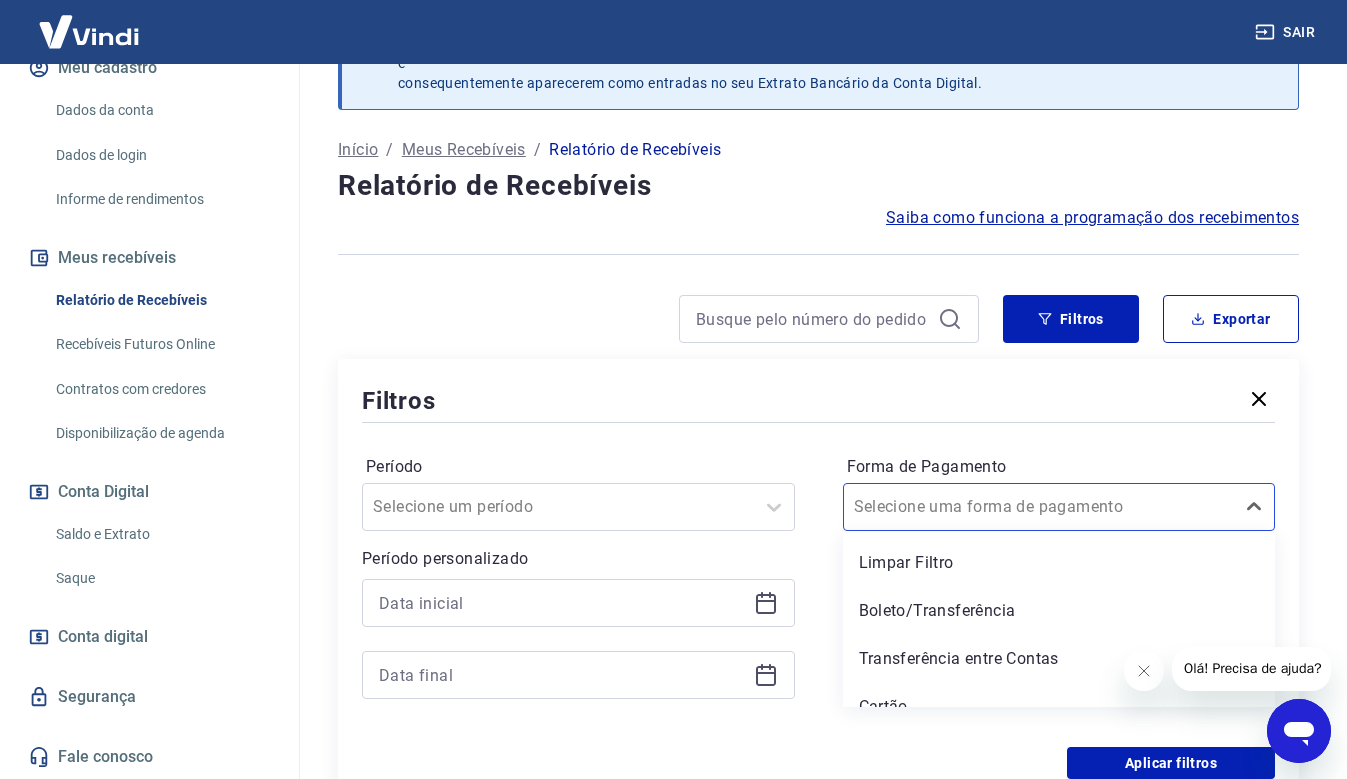scroll, scrollTop: 72, scrollLeft: 0, axis: vertical 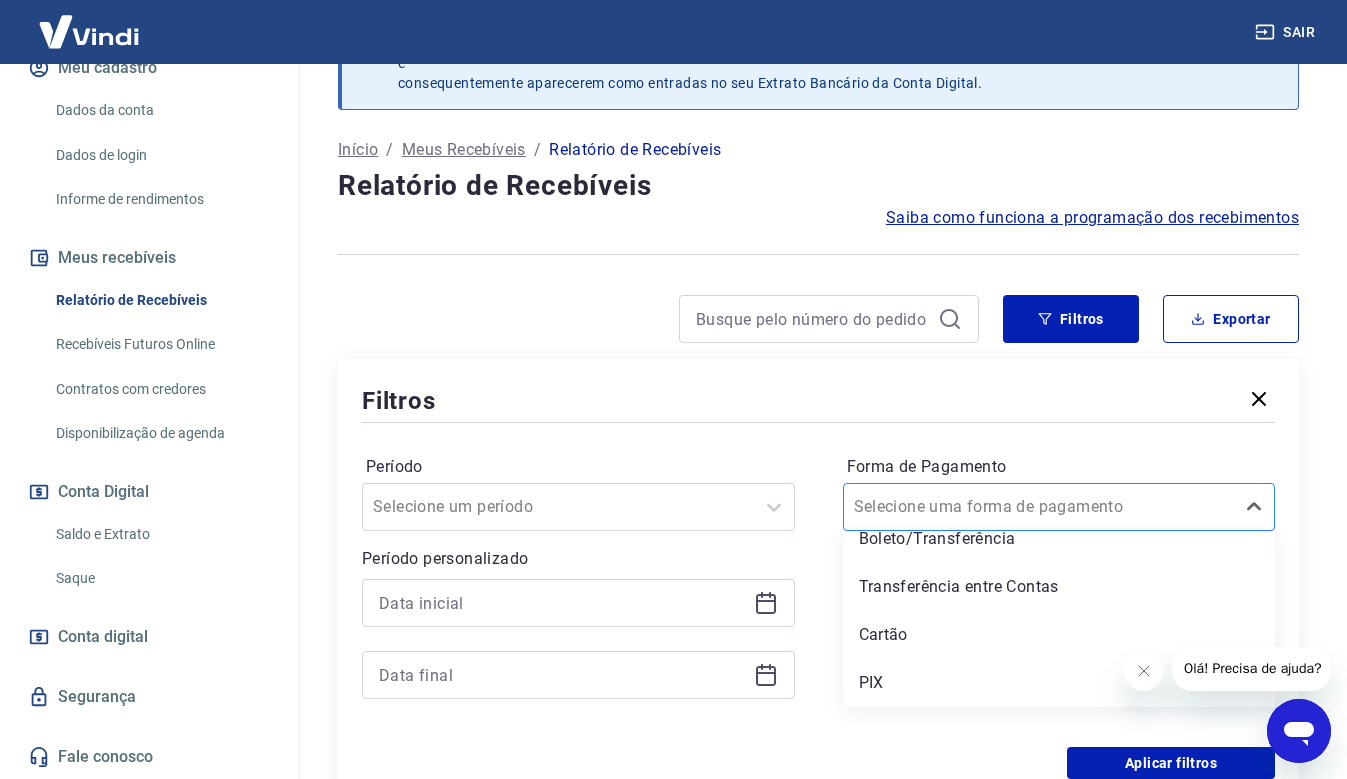 click on "Selecione uma forma de pagamento" at bounding box center [1059, 507] 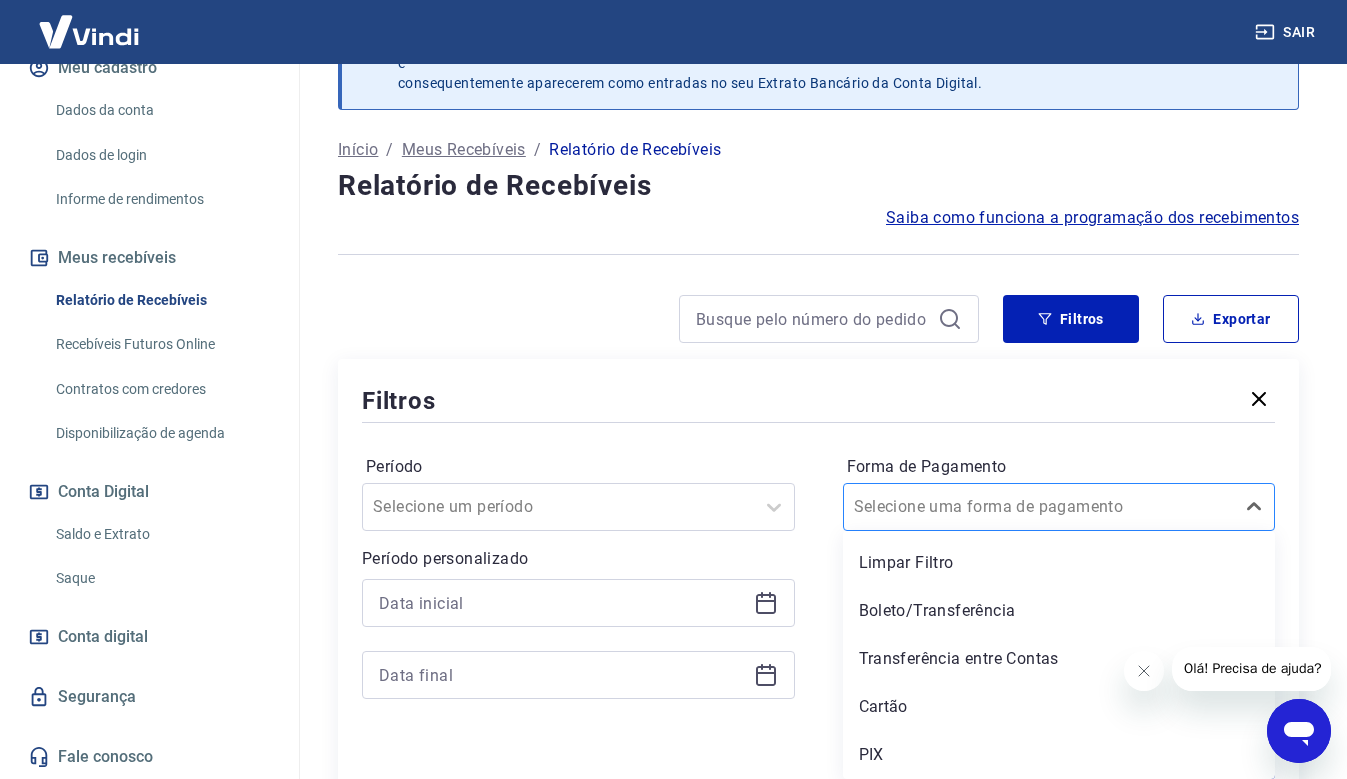 click on "Selecione uma forma de pagamento" at bounding box center (1059, 507) 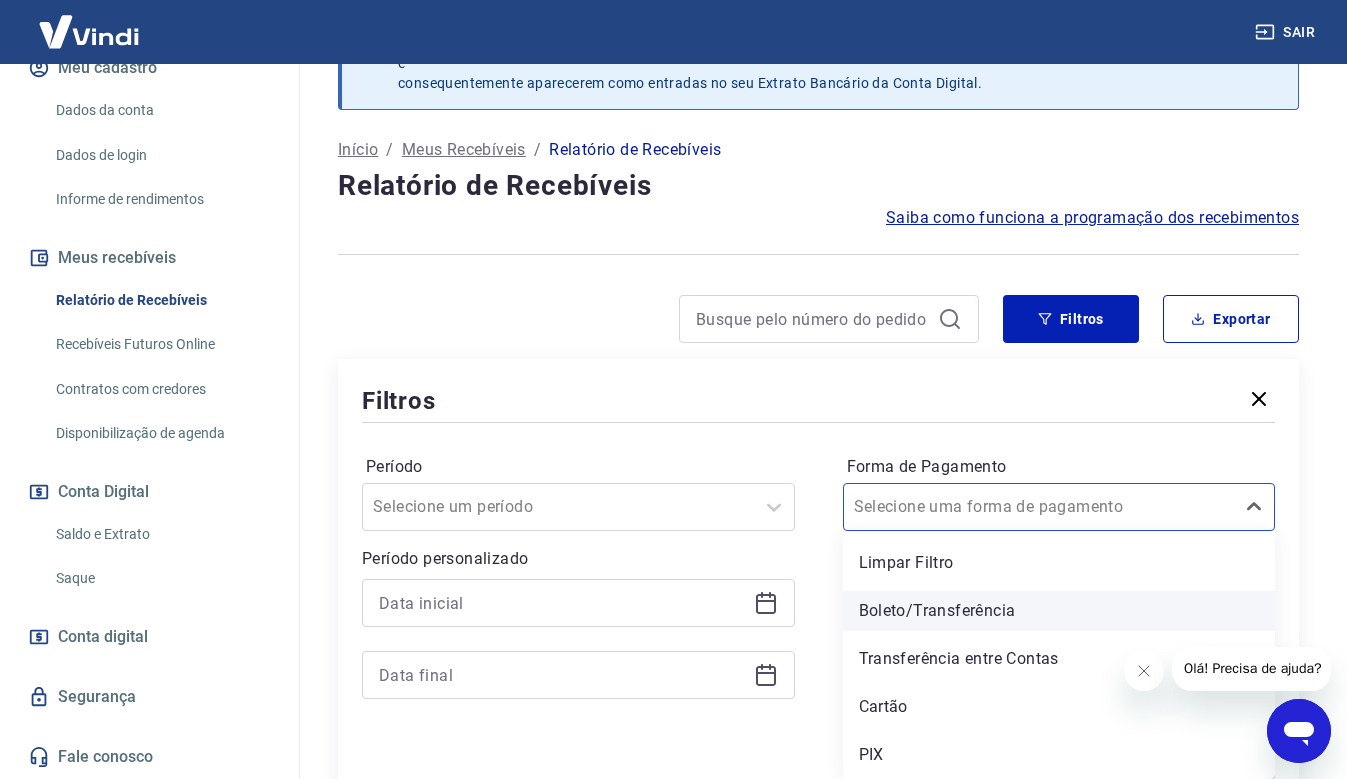click on "Boleto/Transferência" at bounding box center [1059, 611] 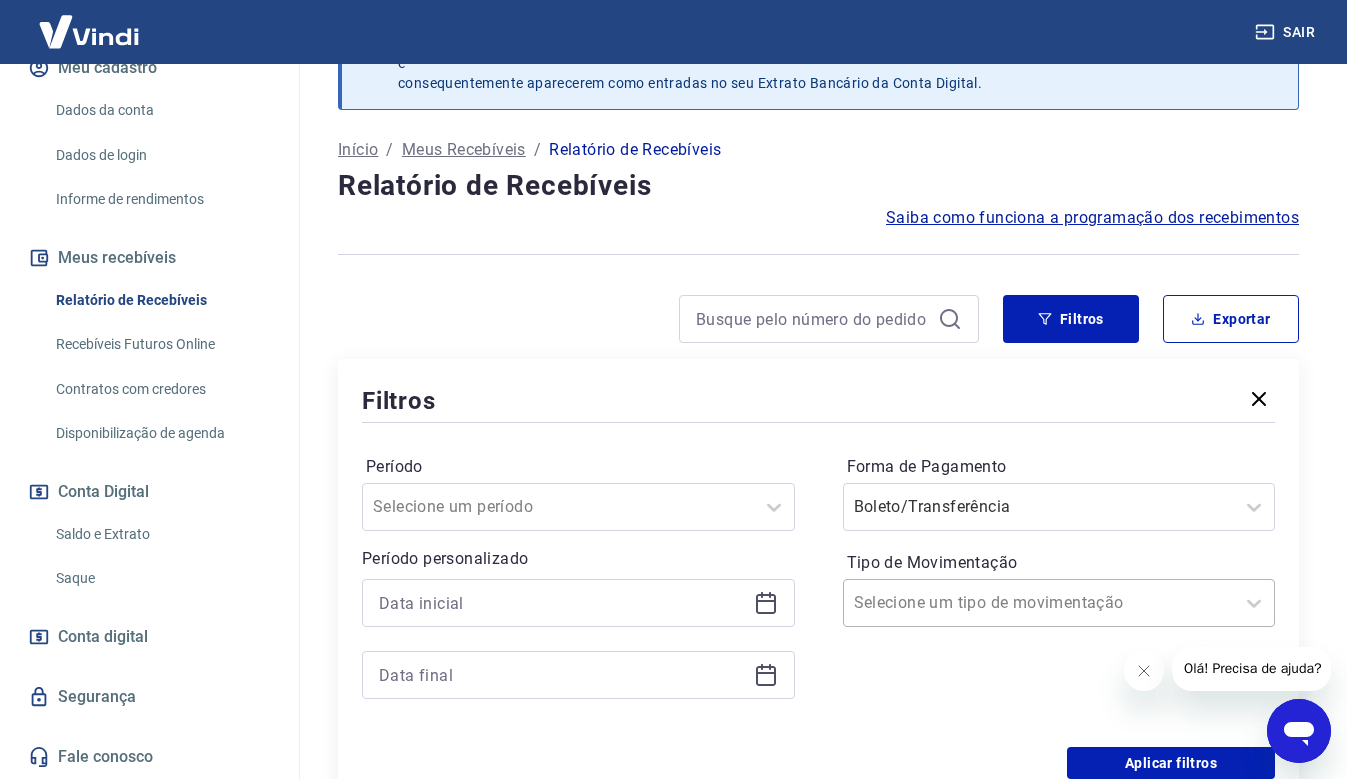 click on "Tipo de Movimentação" at bounding box center [955, 603] 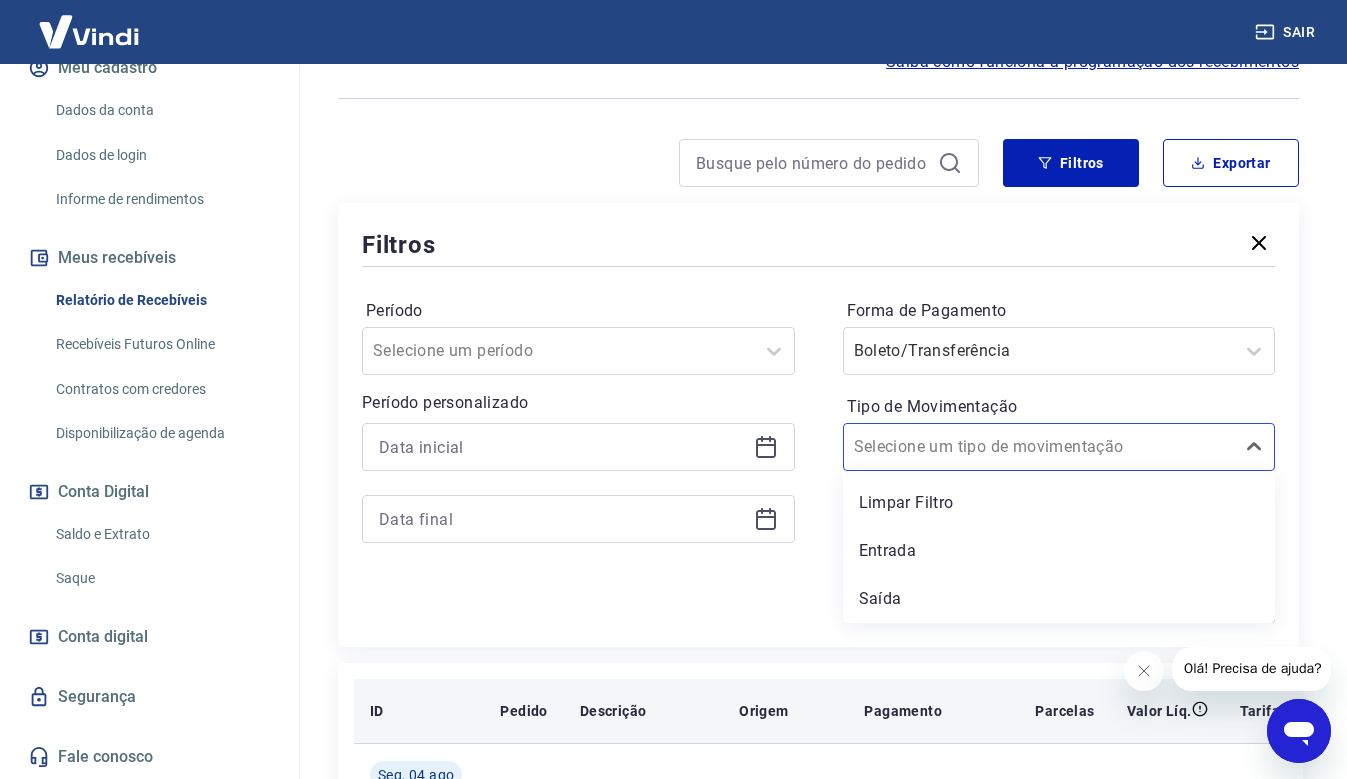 scroll, scrollTop: 400, scrollLeft: 0, axis: vertical 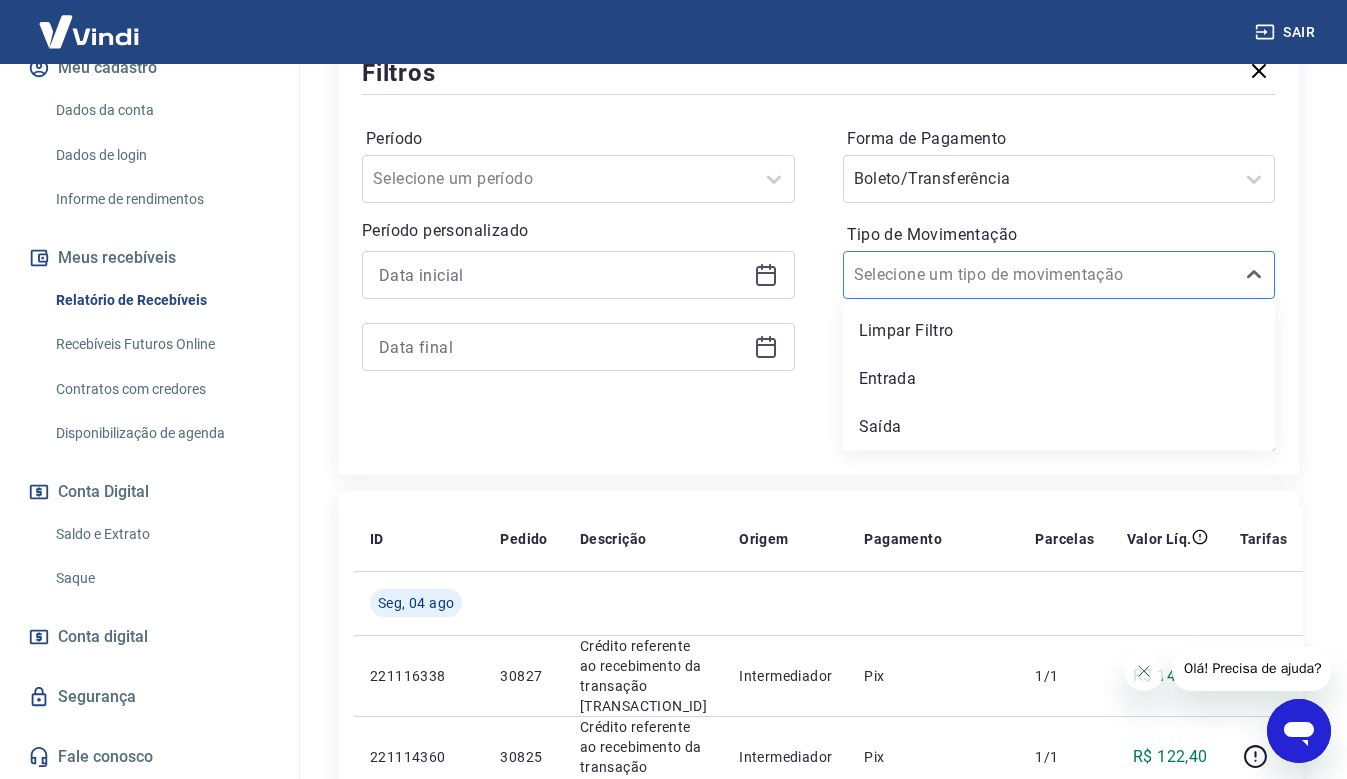 click at bounding box center (1039, 275) 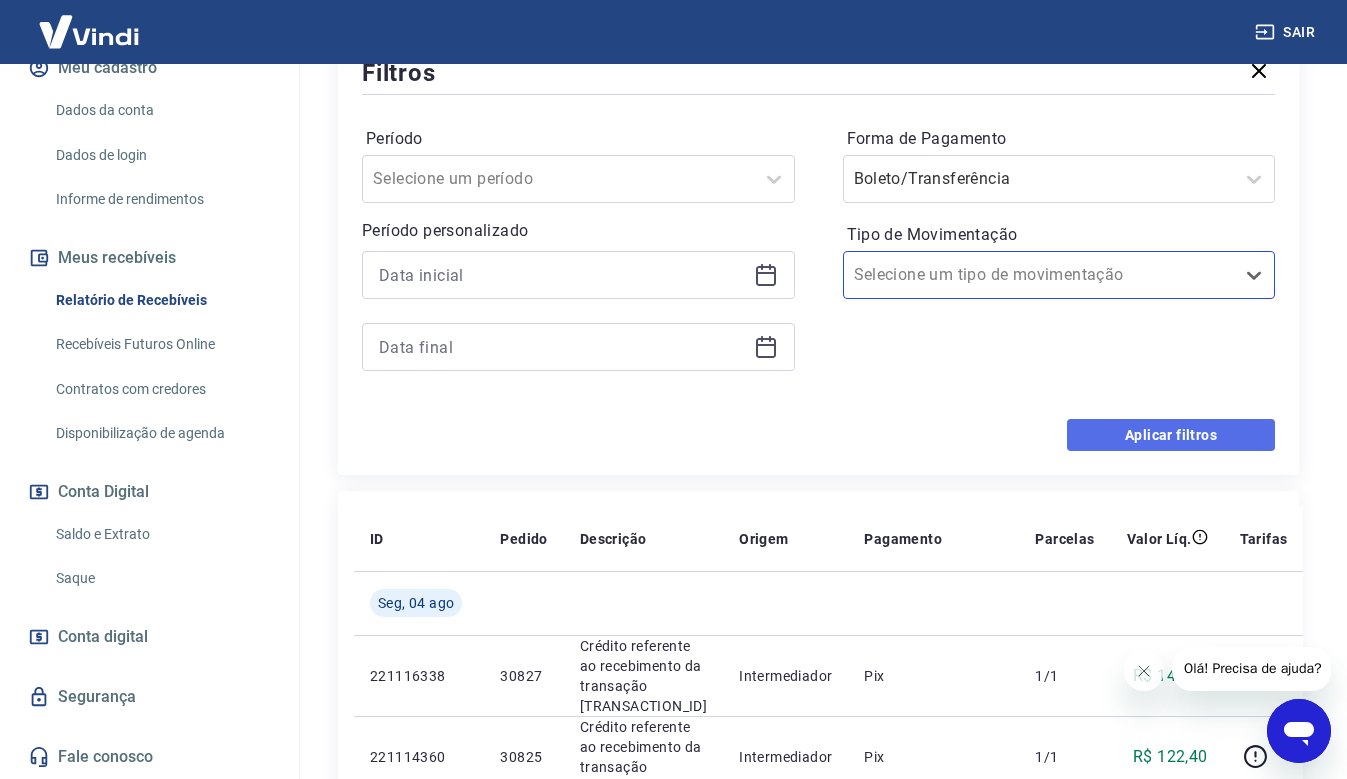 click on "Aplicar filtros" at bounding box center [1171, 435] 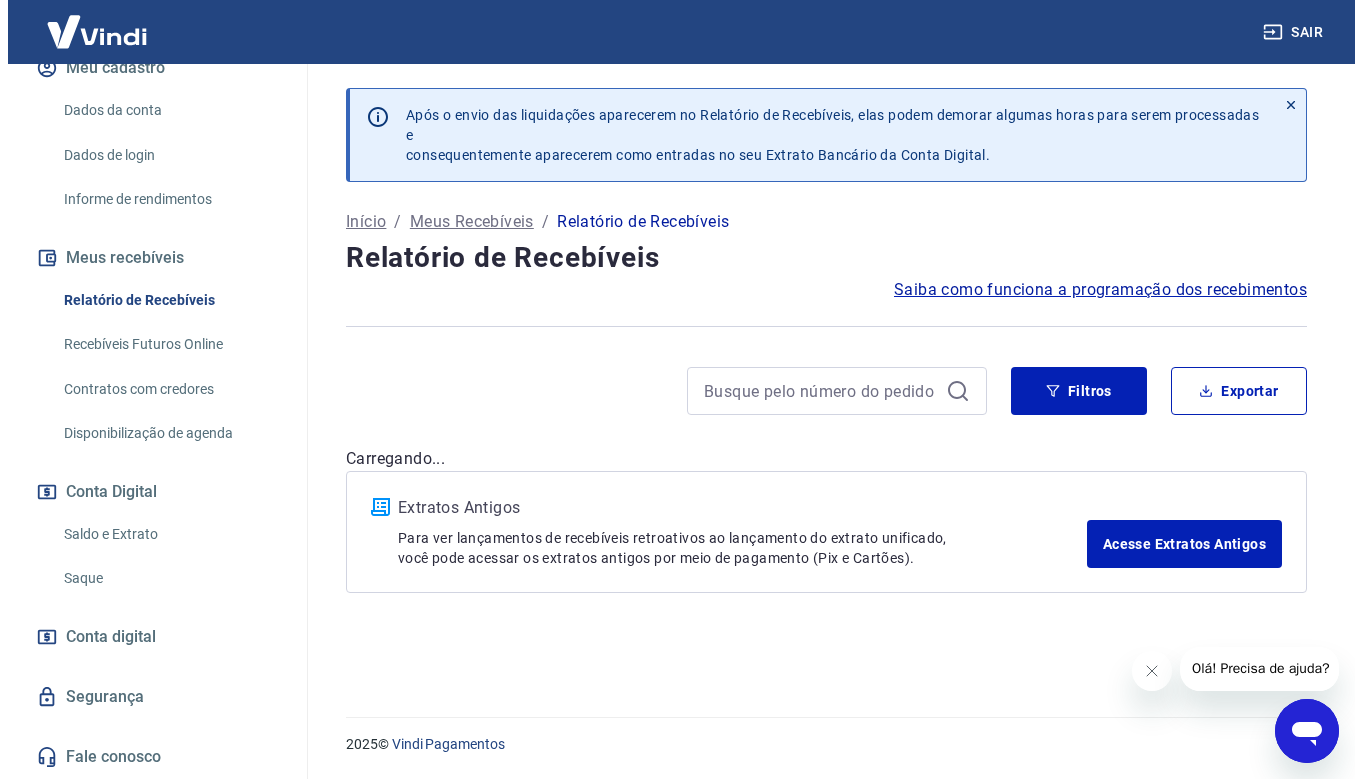 scroll, scrollTop: 0, scrollLeft: 0, axis: both 